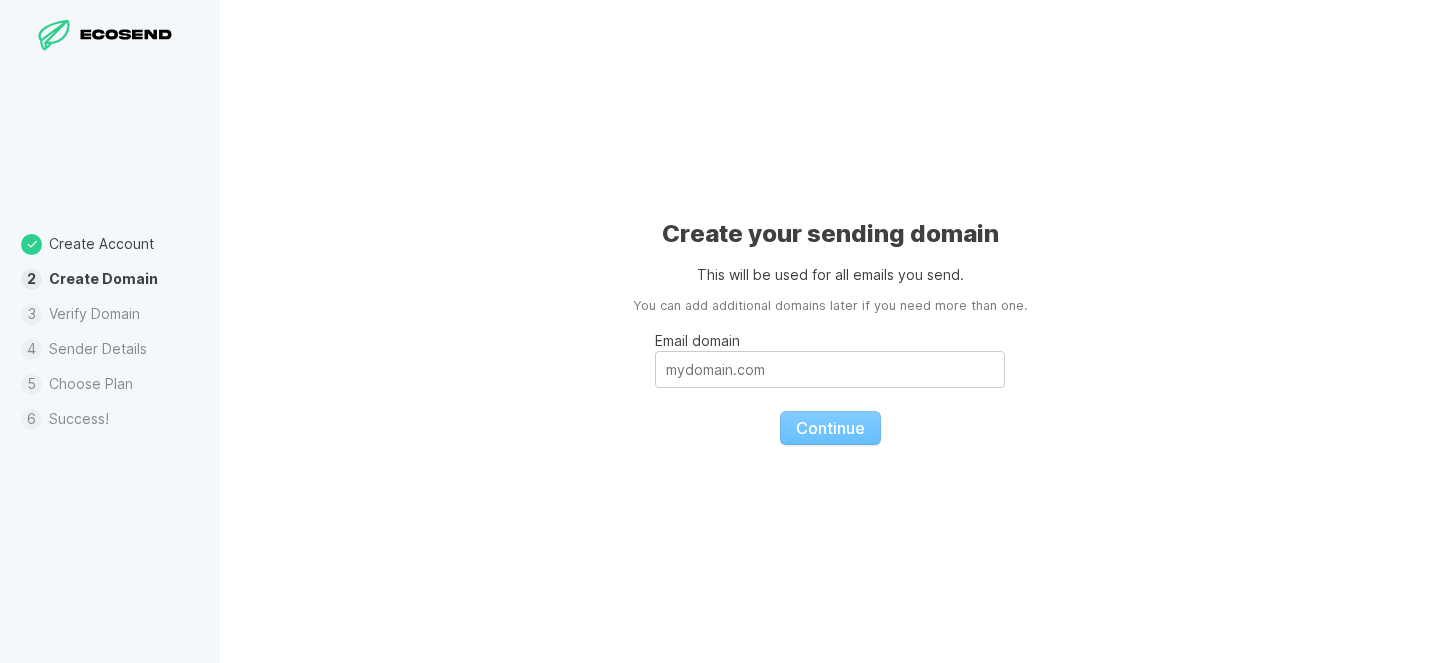 scroll, scrollTop: 0, scrollLeft: 0, axis: both 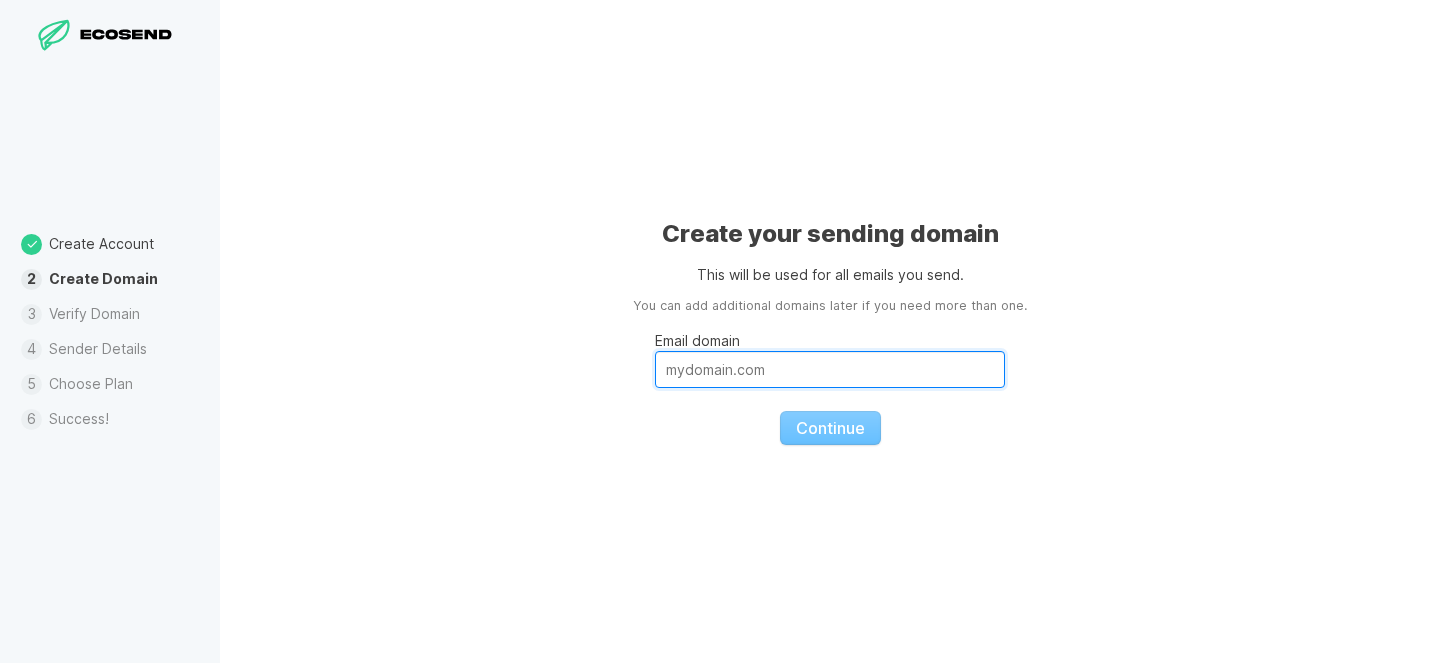 click on "Email domain" at bounding box center (830, 369) 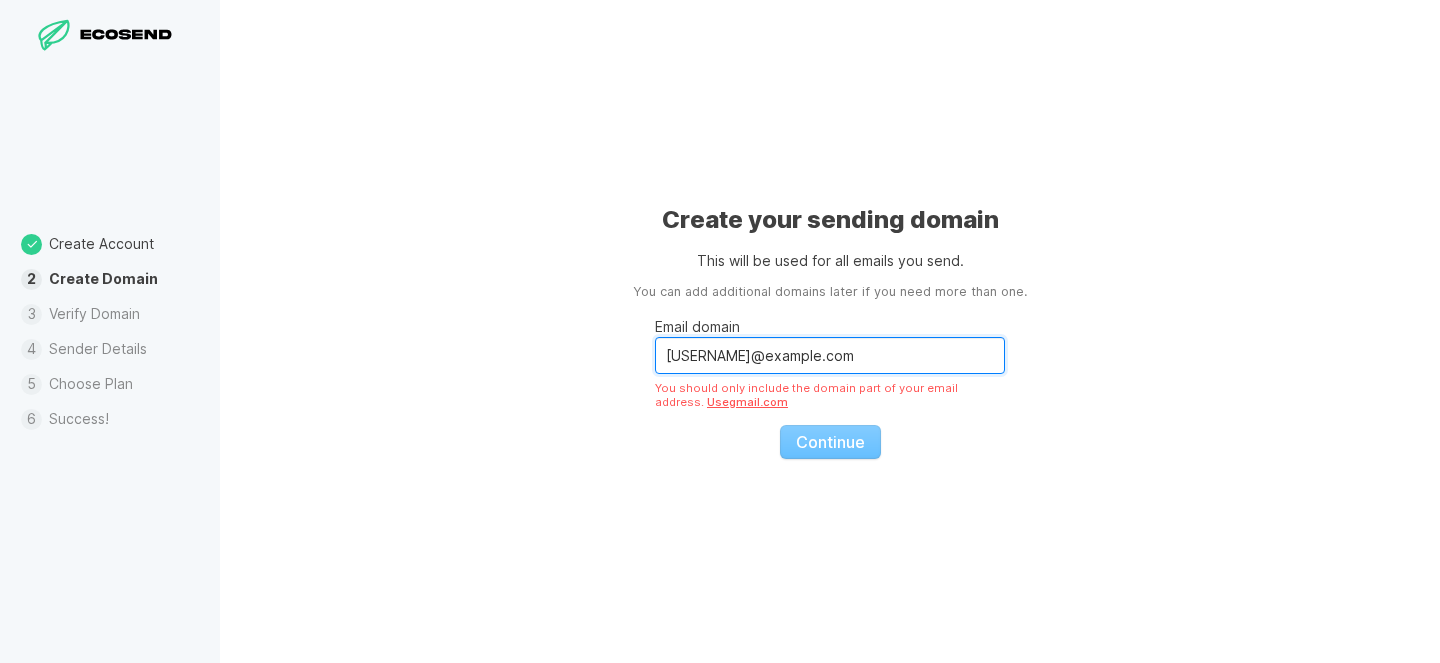 click on "marketgallery1@gmail.com" at bounding box center (830, 355) 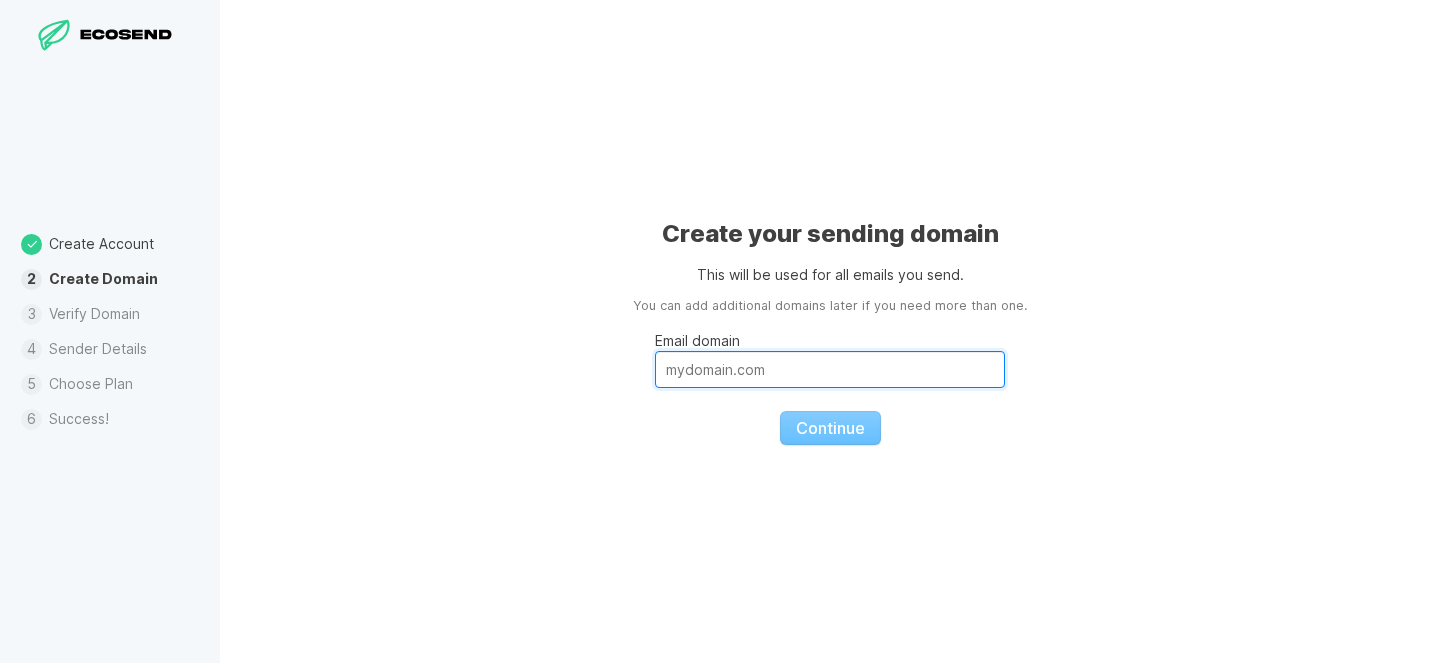 click on "Email domain" at bounding box center (830, 369) 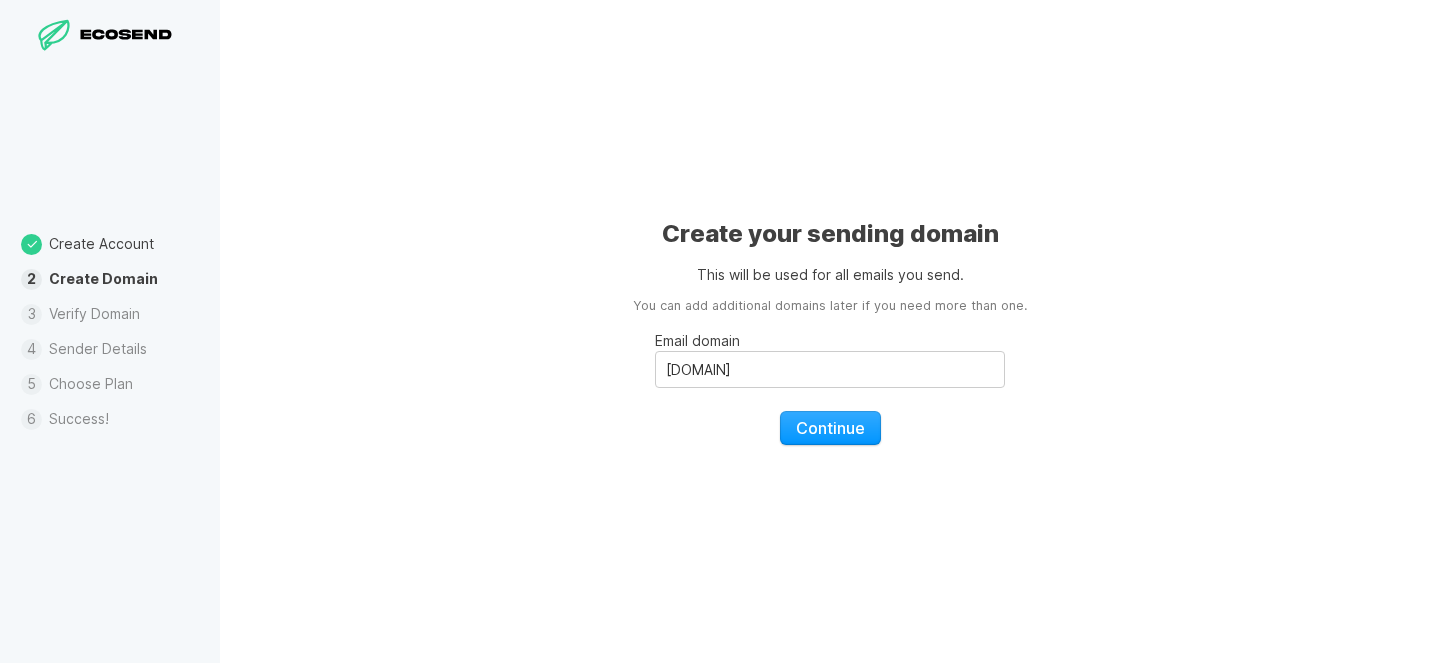 click on "Create your sending domain This will be used for all emails you send. You can add additional domains later if you need more than one. Email domain markegallery.org Continue" at bounding box center [830, 331] 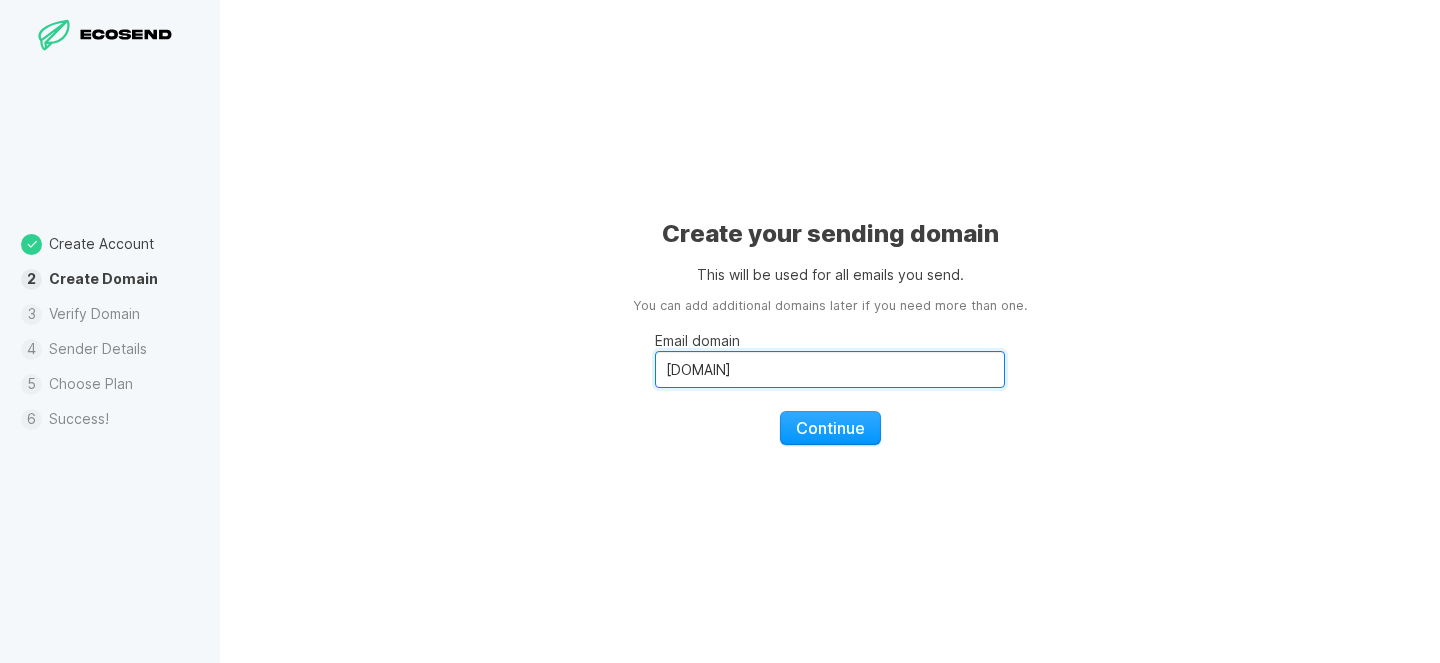 click on "markegallery.org" at bounding box center (830, 369) 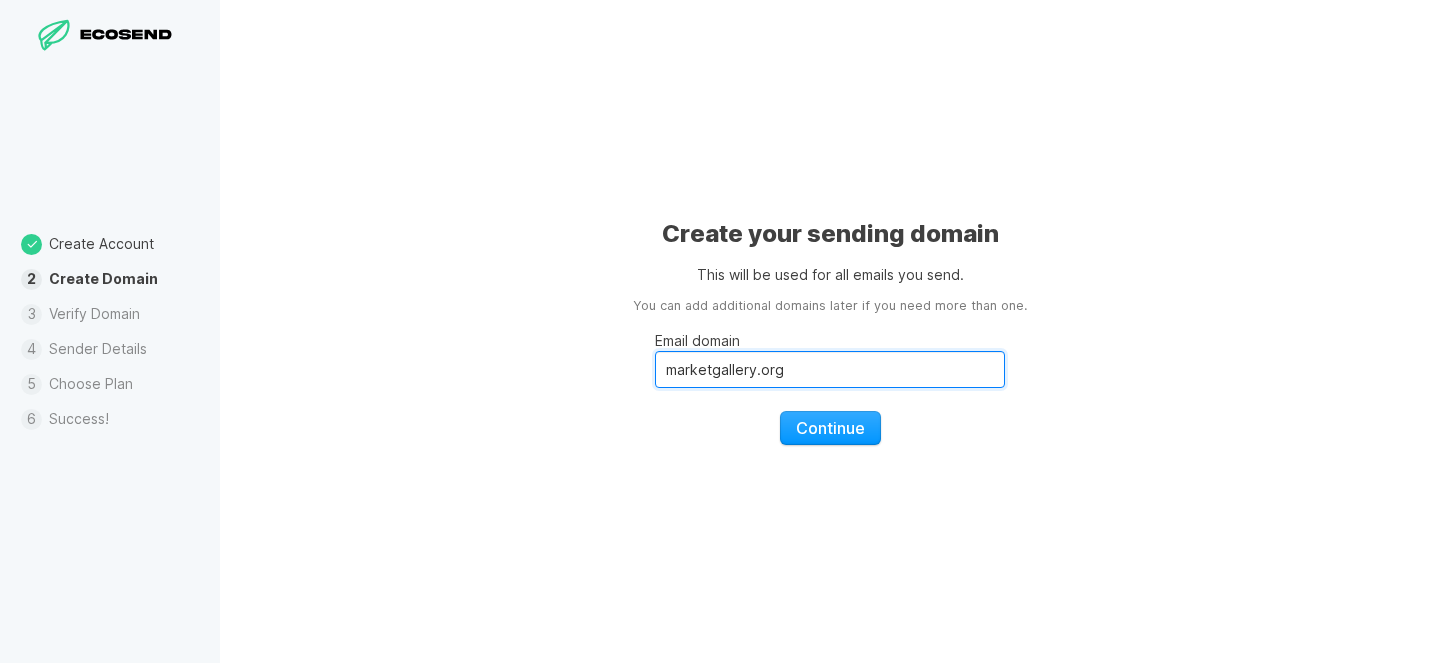 type on "marketgallery.org" 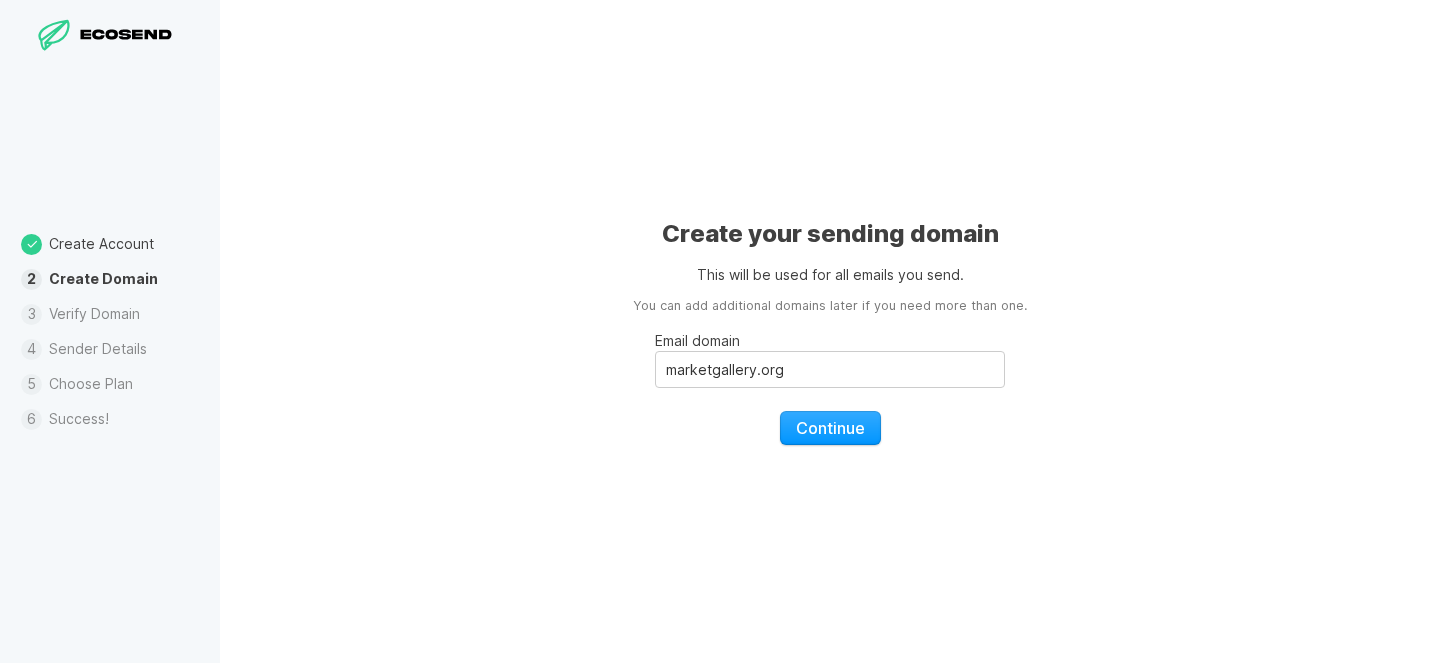 click on "Create your sending domain This will be used for all emails you send. You can add additional domains later if you need more than one. Email domain marketgallery.org Continue" at bounding box center (830, 331) 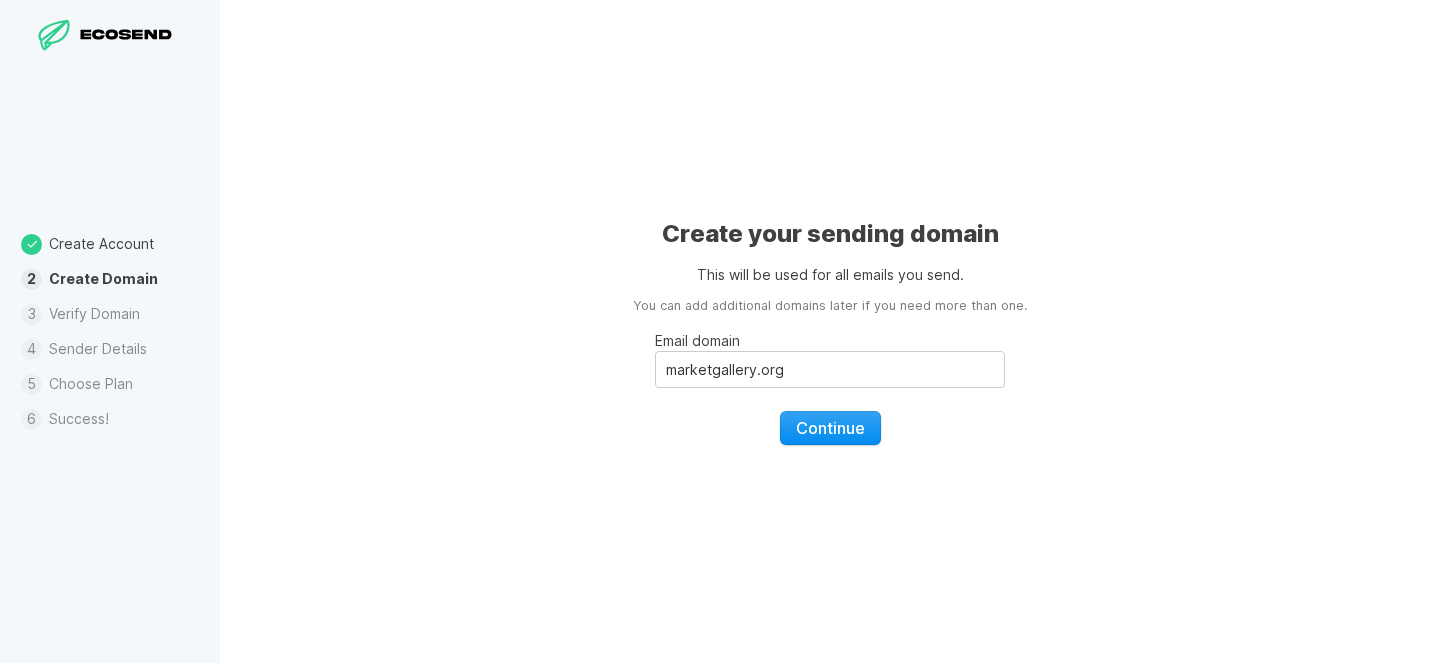 click on "Continue" at bounding box center [830, 428] 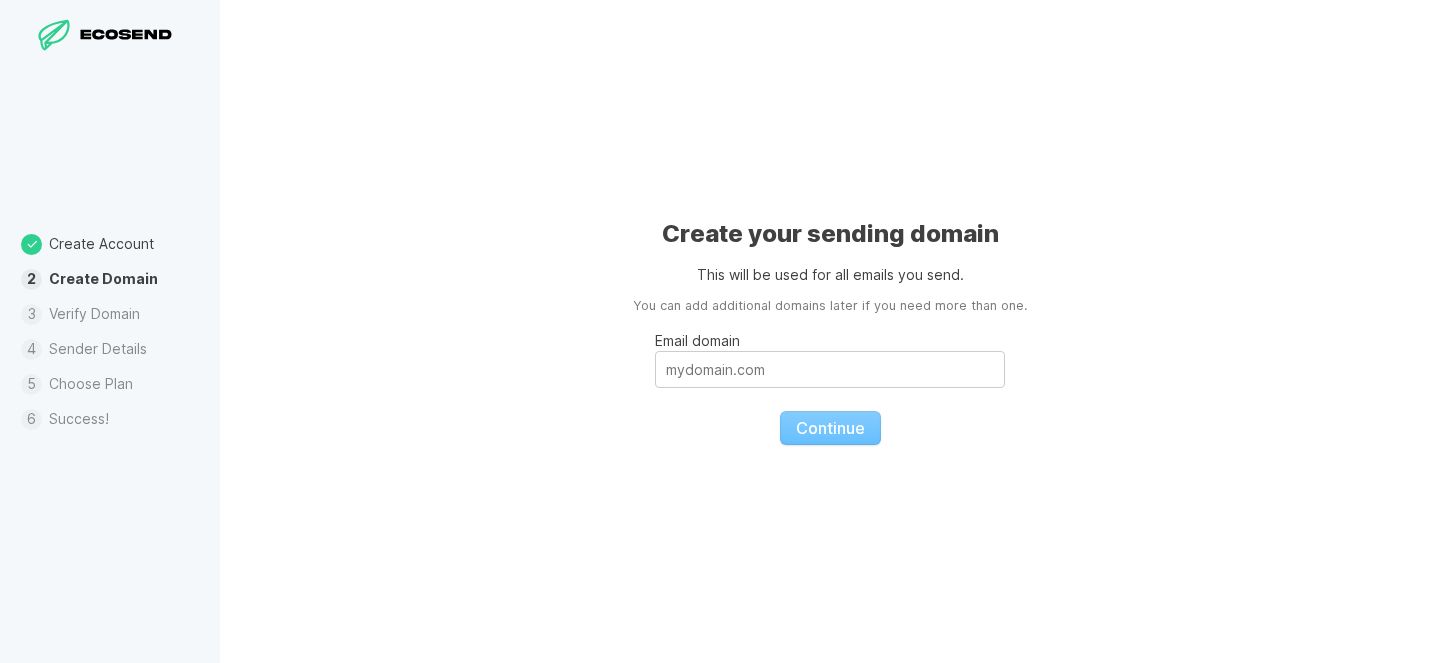click on "Email domain Continue" at bounding box center [830, 380] 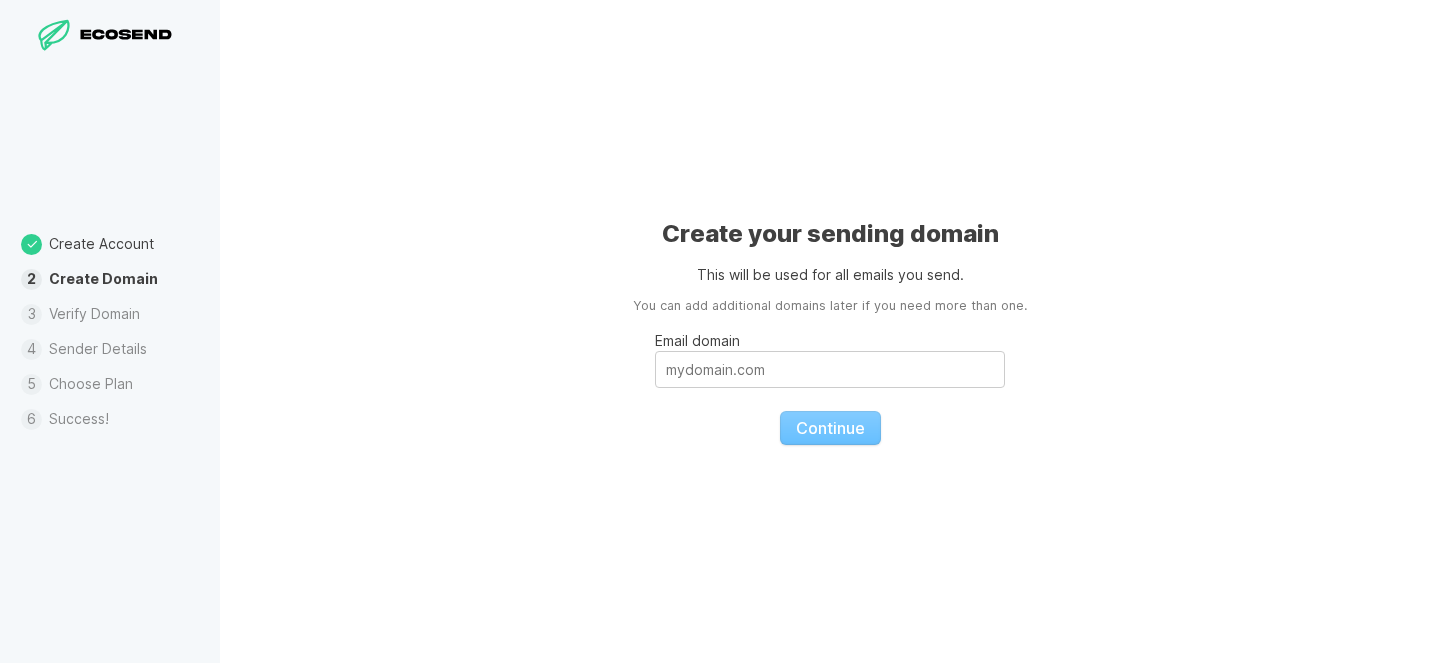 scroll, scrollTop: 0, scrollLeft: 0, axis: both 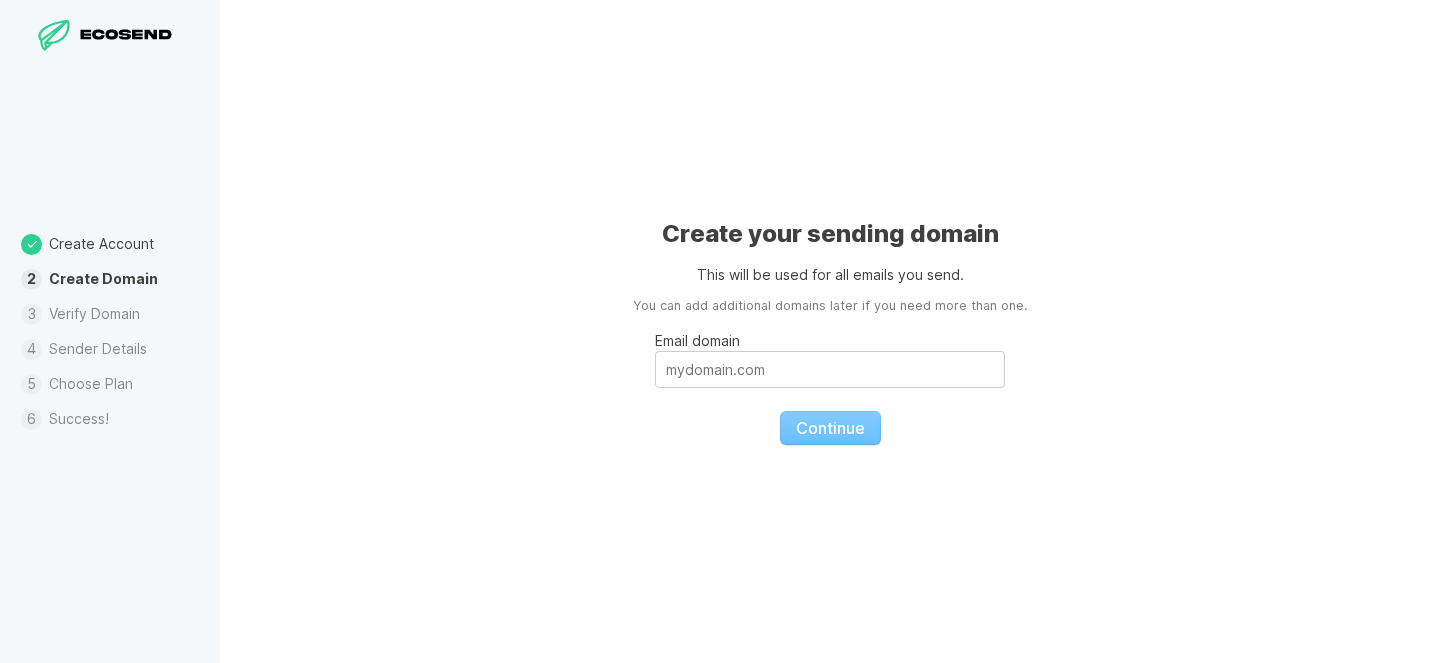 click on "Create your sending domain This will be used for all emails you send. You can add additional domains later if you need more than one. Email domain Continue" at bounding box center (830, 331) 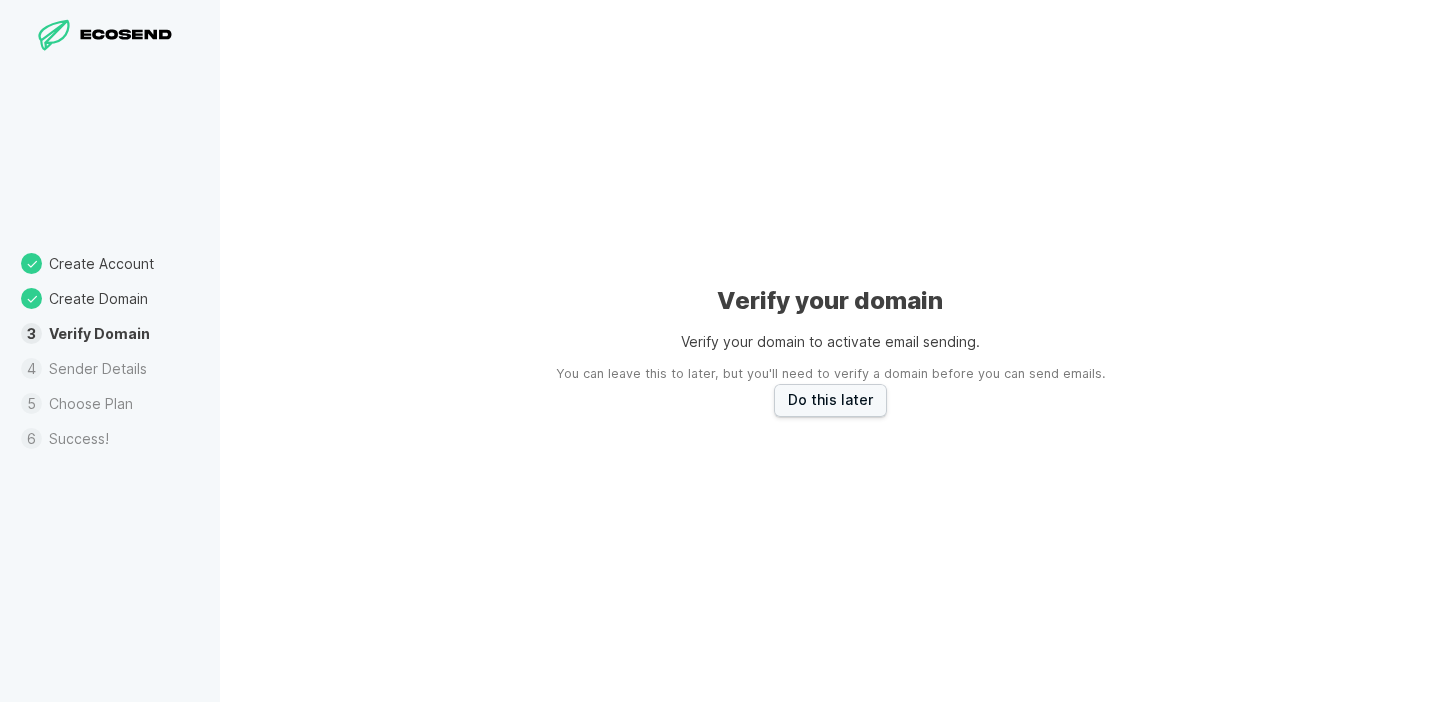 scroll, scrollTop: 0, scrollLeft: 0, axis: both 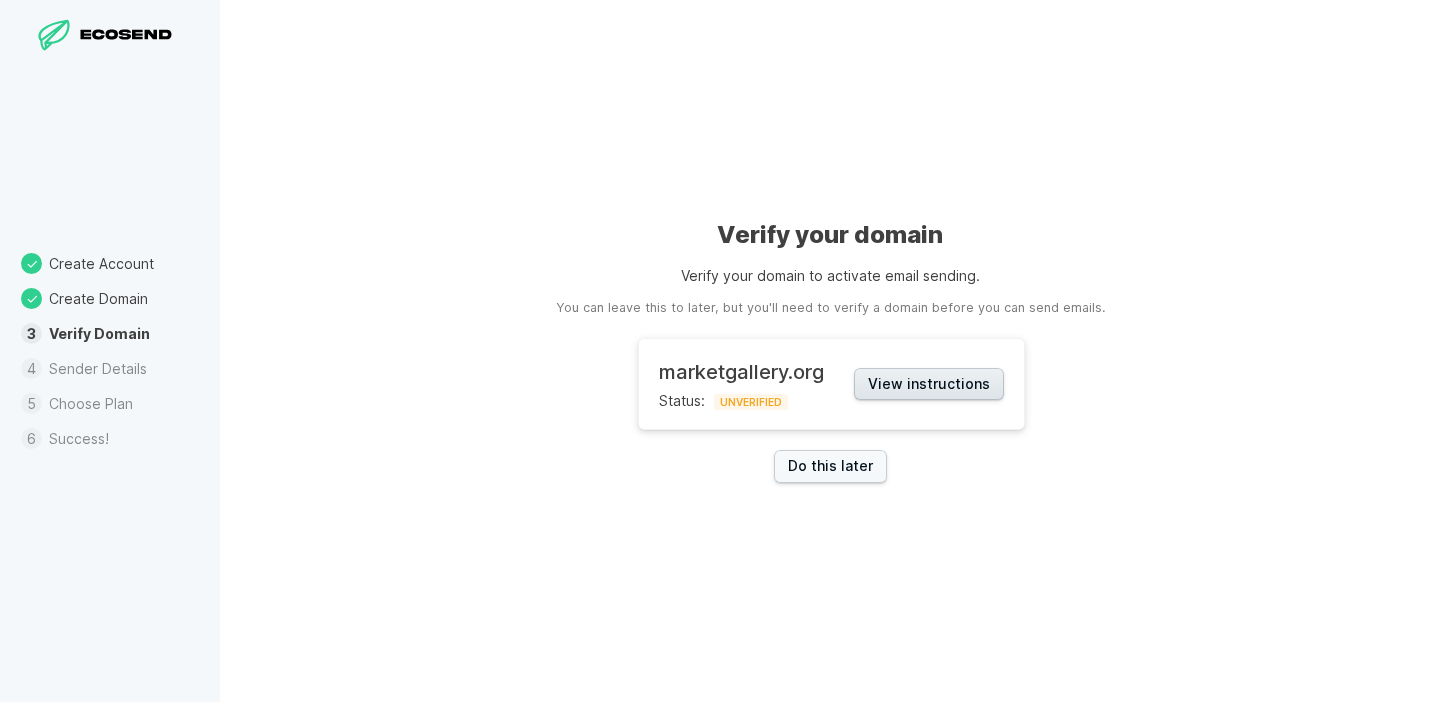 click on "View instructions" at bounding box center [929, 384] 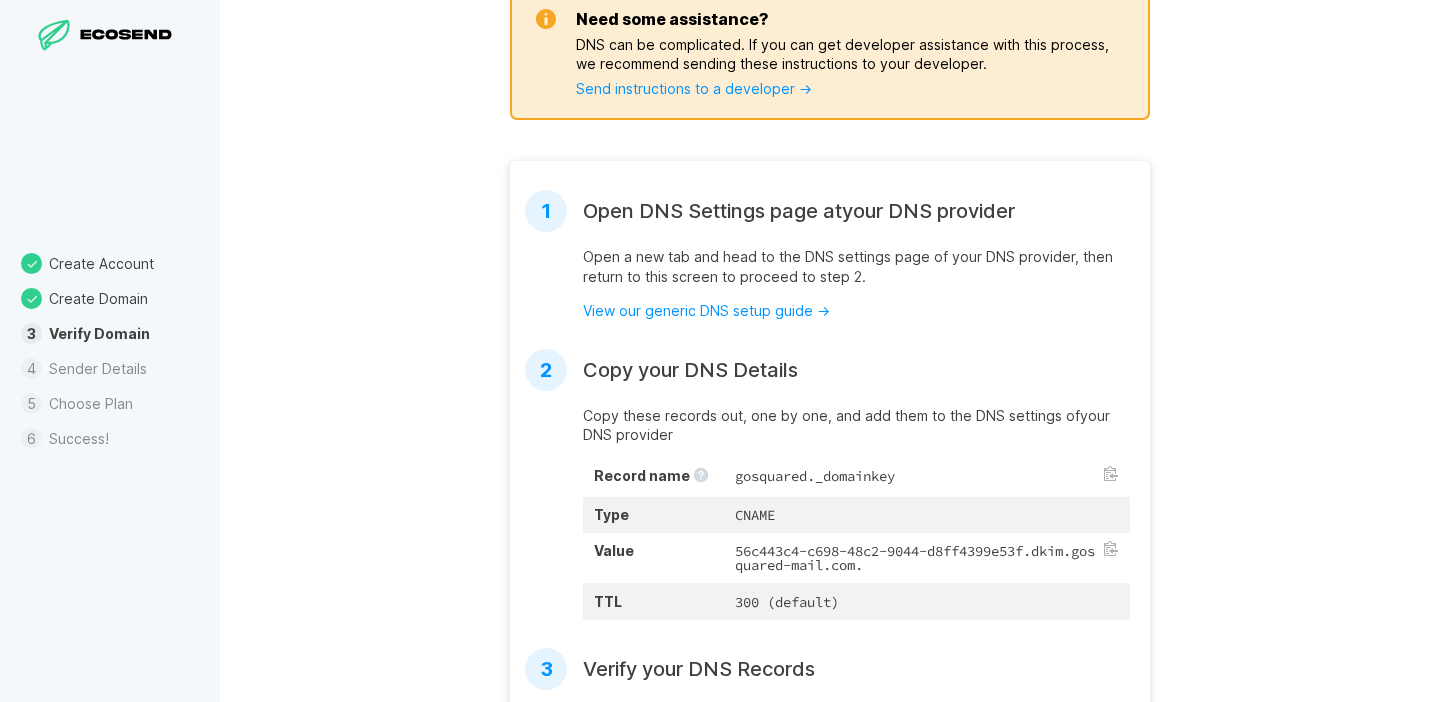 scroll, scrollTop: 314, scrollLeft: 0, axis: vertical 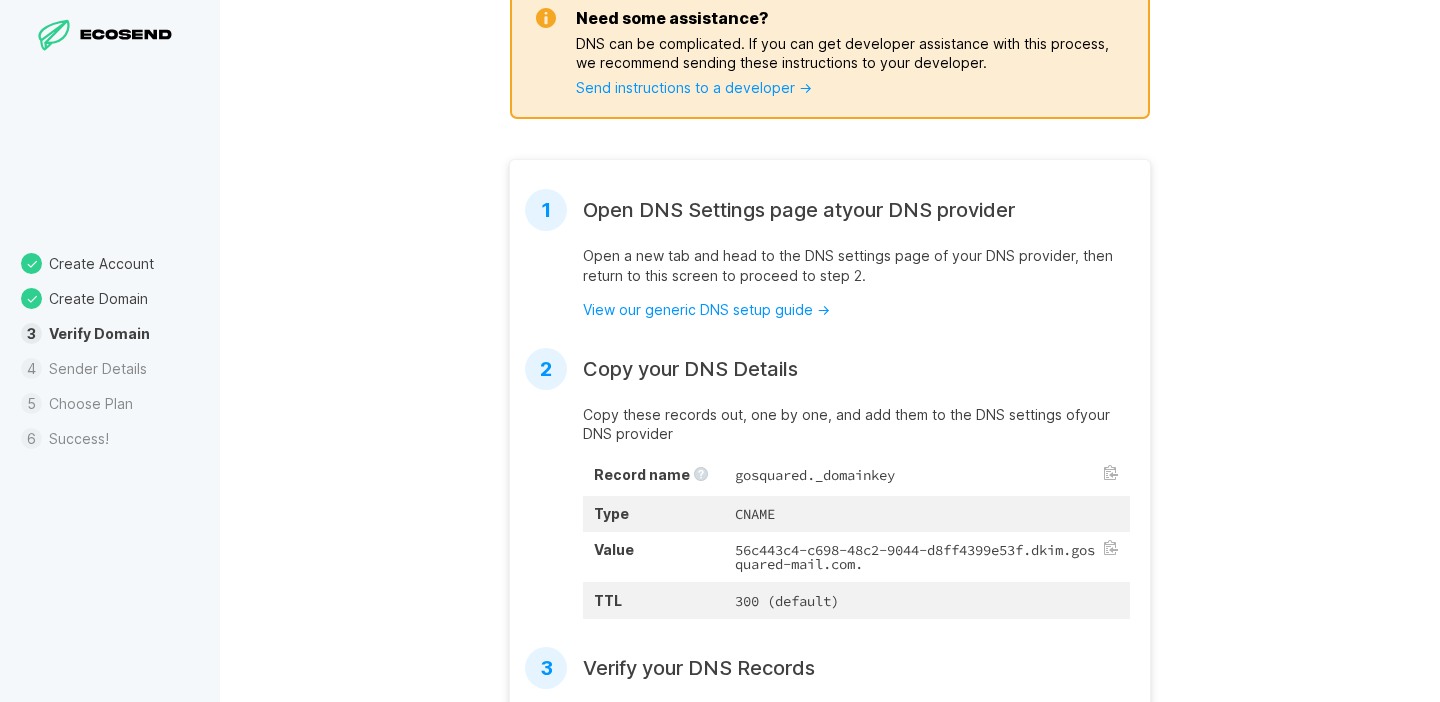click on "Open a new tab and head to the DNS settings page of   your DNS provider , then return to this screen to proceed to step 2." at bounding box center (856, 265) 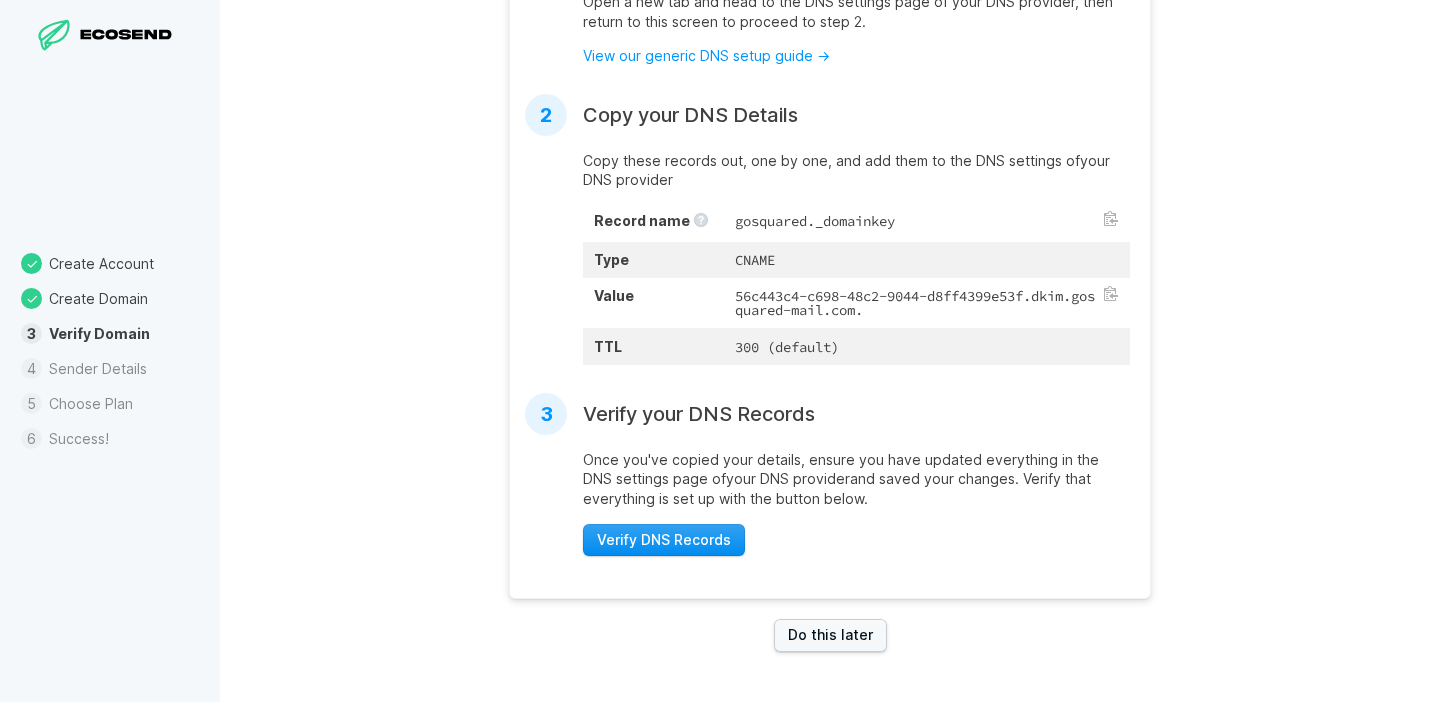click on "Verify DNS Records" at bounding box center [664, 540] 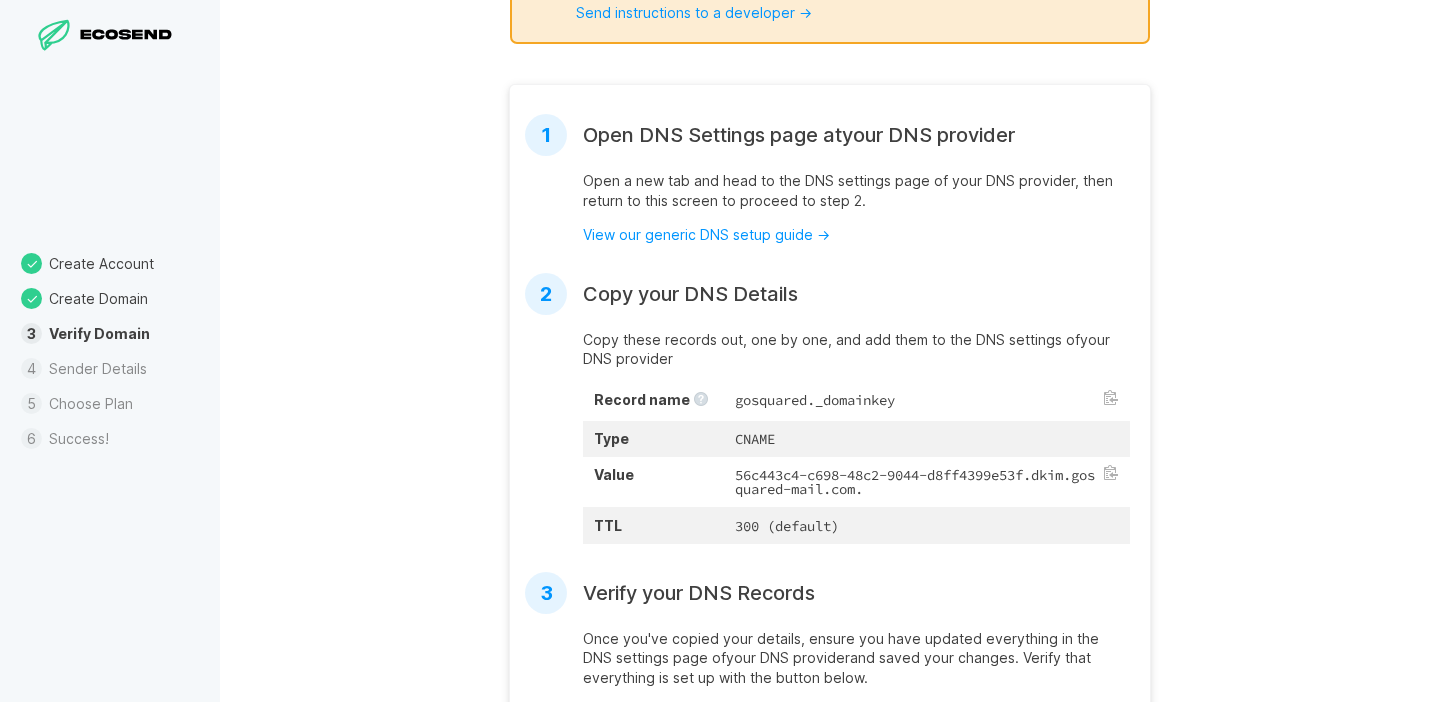 scroll, scrollTop: 388, scrollLeft: 0, axis: vertical 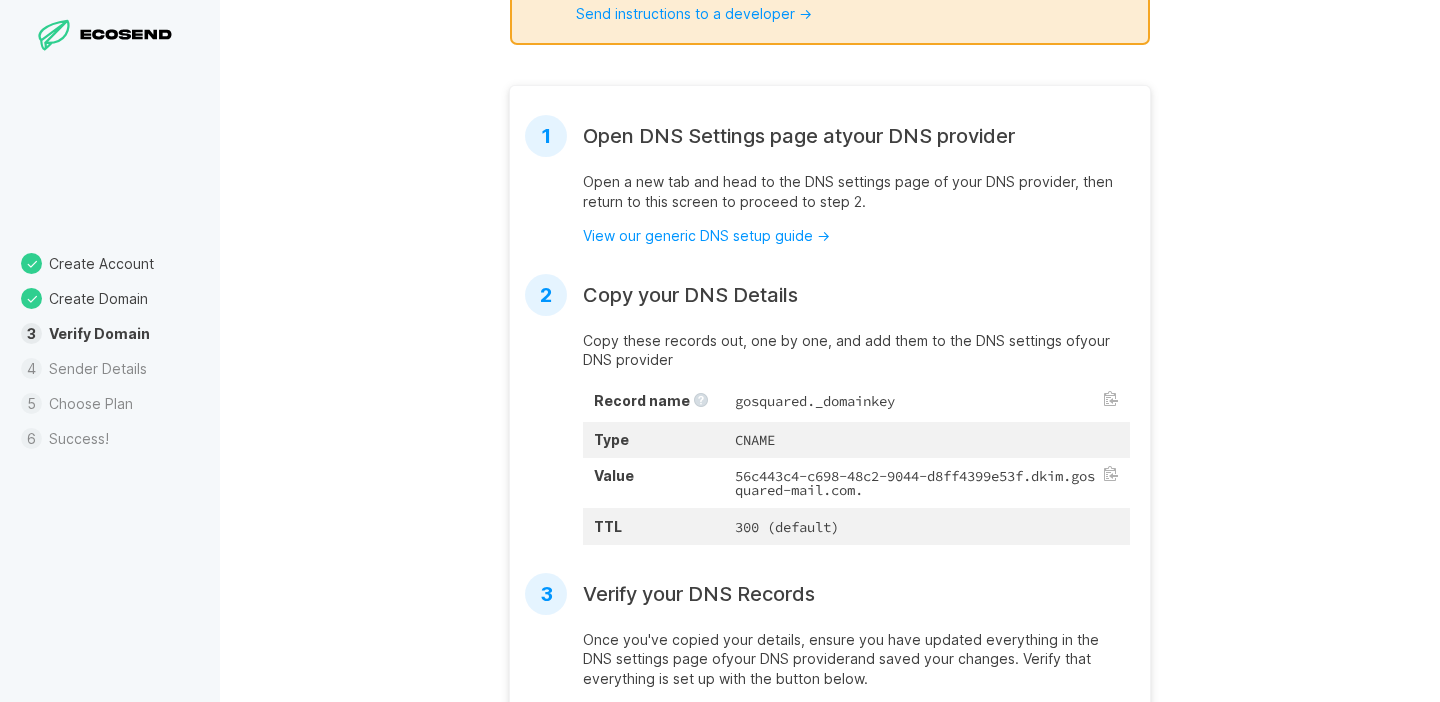 click on "CNAME" at bounding box center [926, 402] 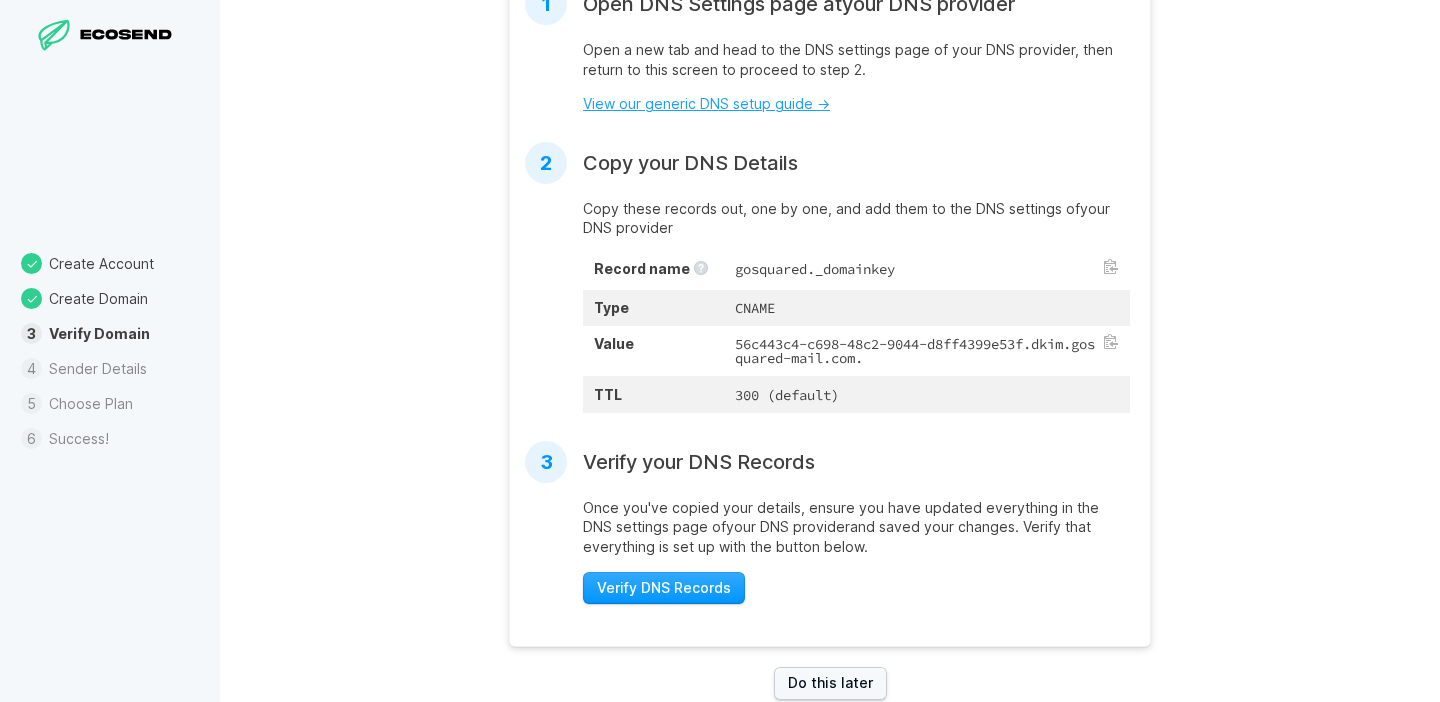 scroll, scrollTop: 521, scrollLeft: 0, axis: vertical 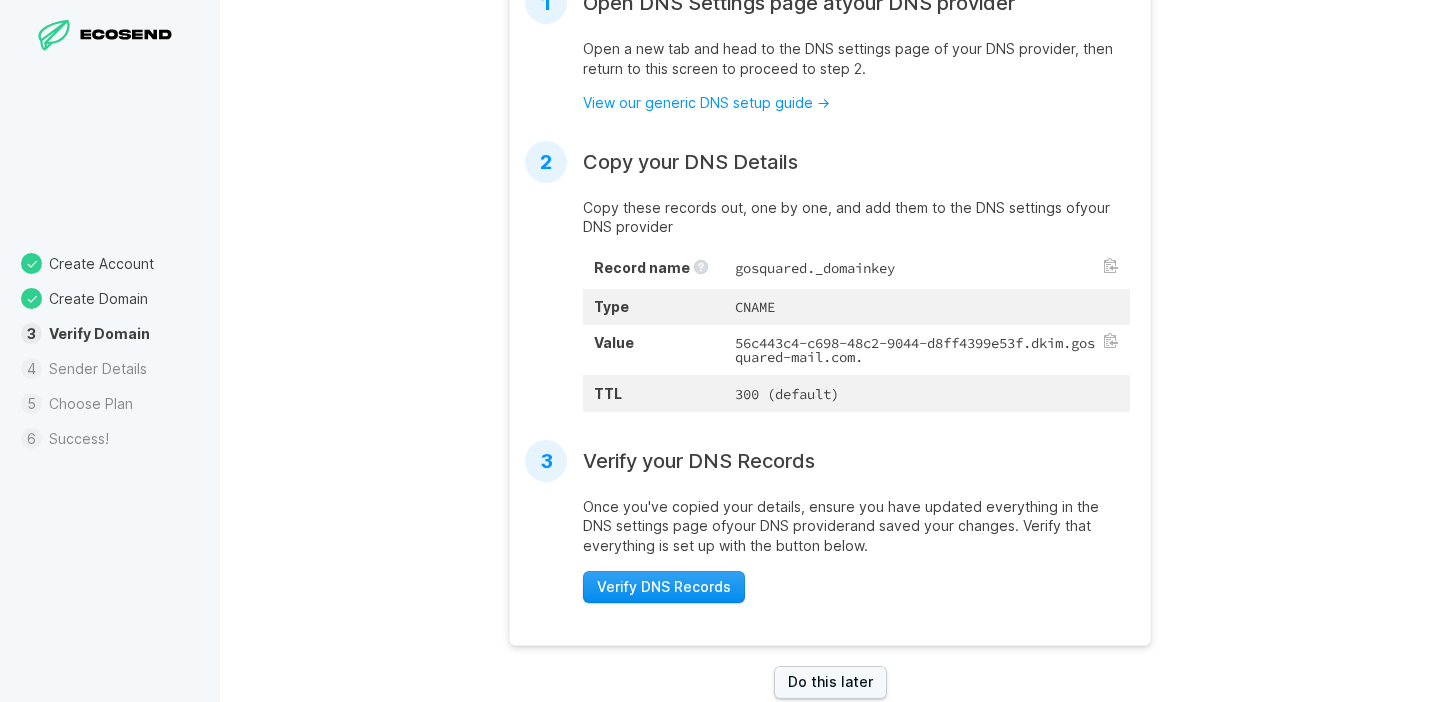 click on "Verify DNS Records" at bounding box center (664, 587) 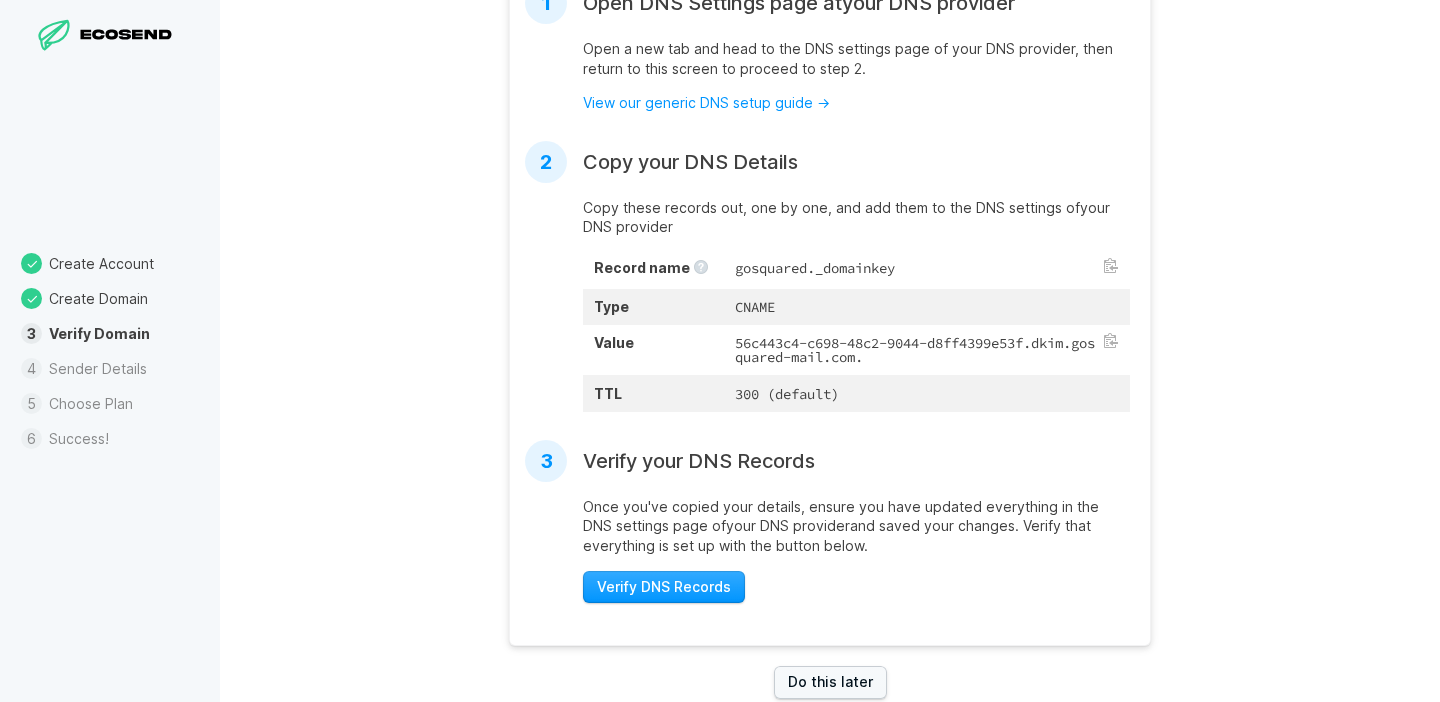 click on "CNAME" at bounding box center (926, 269) 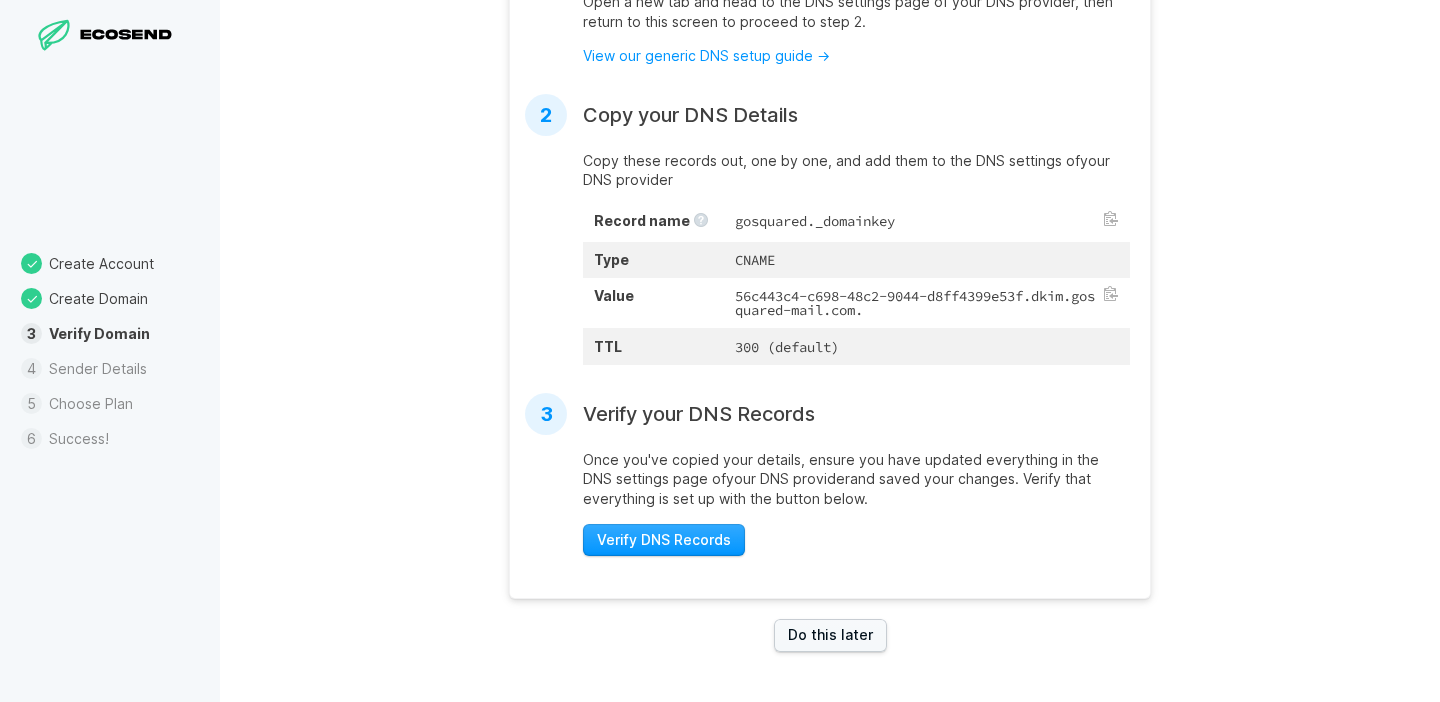 click on "Verify your domain Verify your domain to activate email sending. You can leave this to later, but you'll need to verify a domain before you can send emails. marketgallery.org Status:   UNVERIFIED Verify DNS Records Need some assistance? DNS can be complicated. If you can get developer assistance with this process, we recommend sending these instructions to your developer. Send instructions to a developer → 1 Open DNS Settings page at  your DNS provider Open a new tab and head to the DNS settings page of   your DNS provider , then return to this screen to proceed to step 2. View our generic DNS setup guide → 2 Copy your DNS Details Copy these records out, one by one, and add them to the DNS settings of  your DNS provider Record name  gosquared._domainkey Type CNAME Value 56c443c4-c698-48c2-9044-d8ff4399e53f.dkim.gosquared-mail.com. TTL 300 (default) 3 Verify your DNS Records Once you've copied your details, ensure you have updated everything in the DNS settings page of  your DNS provider   Do this later" at bounding box center [830, 351] 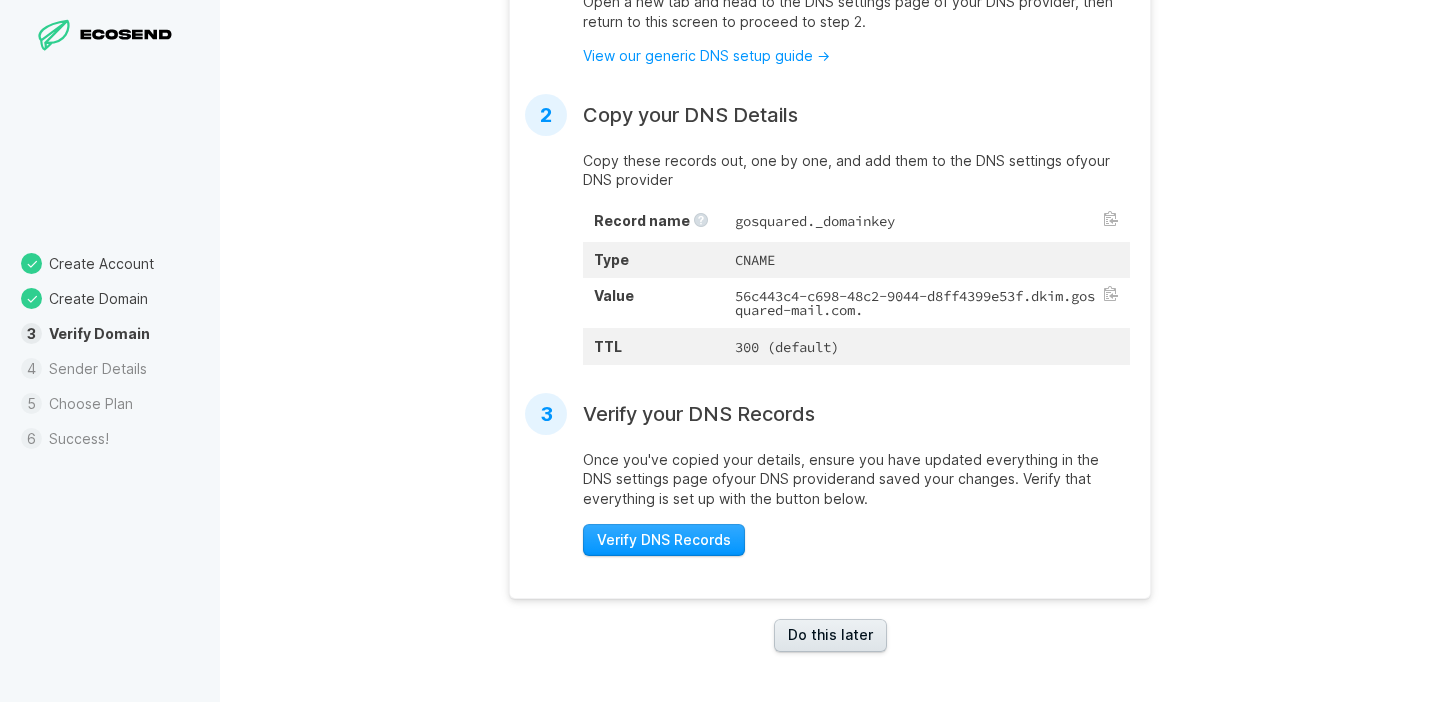click on "Do this later" at bounding box center (830, 635) 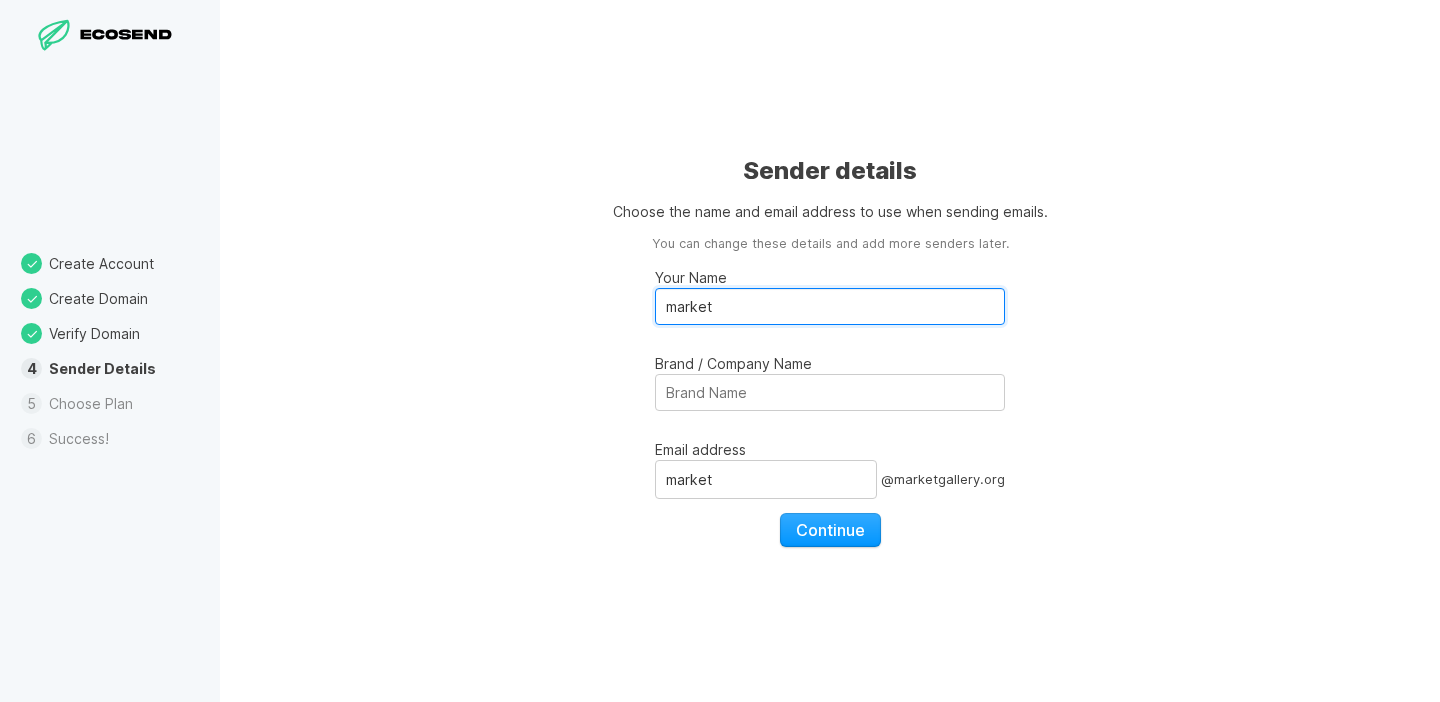 click on "market" at bounding box center (830, 306) 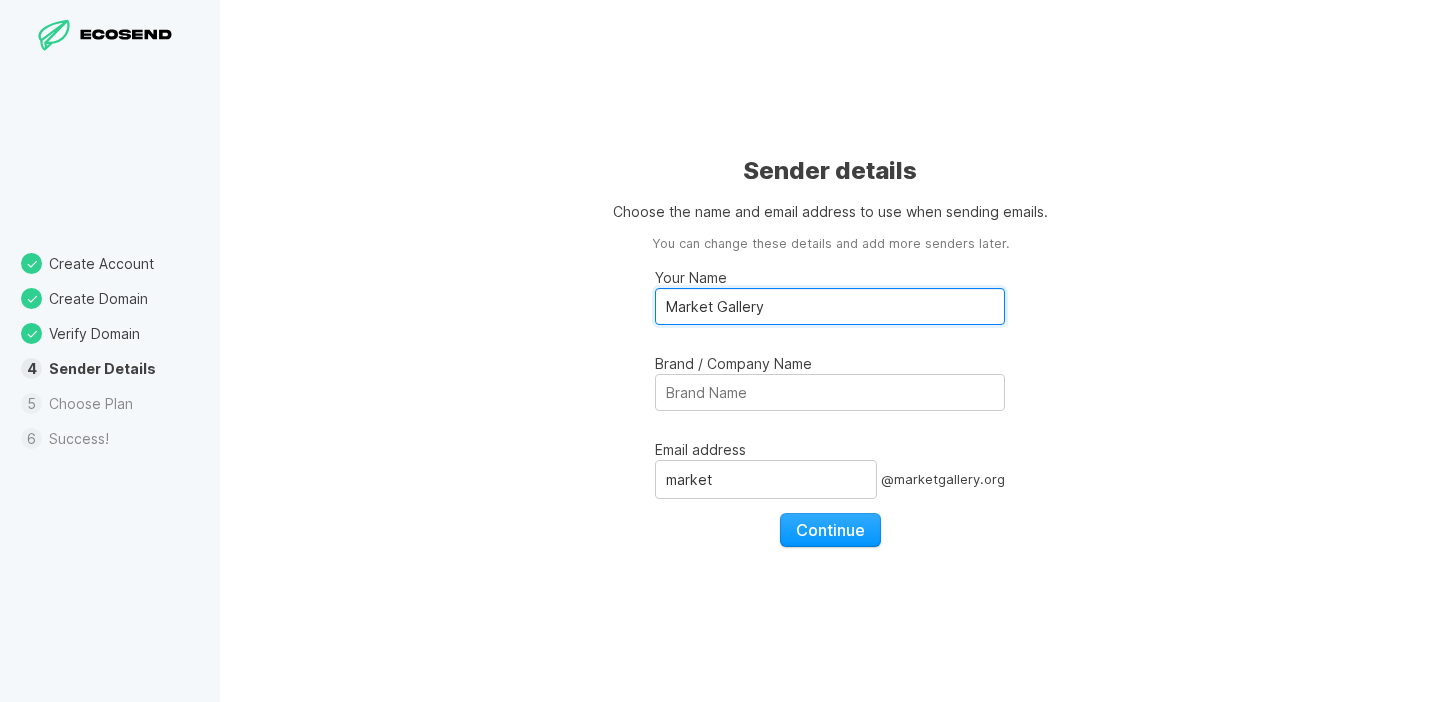type on "Market Gallery" 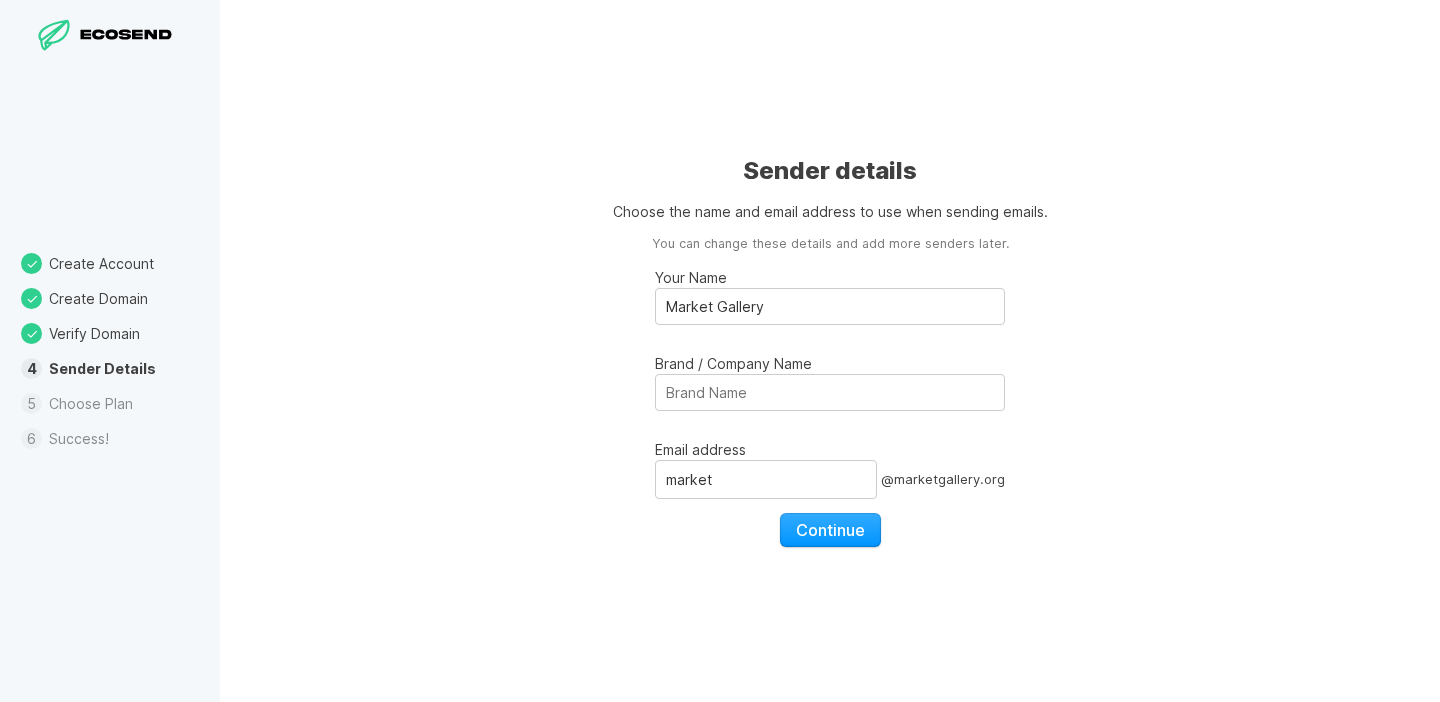 click on "Sender details Choose the name and email address to use when sending emails. You can change these details and add more senders later. Your Name Market Gallery Brand / Company Name Email address [EMAIL] Continue" at bounding box center (830, 351) 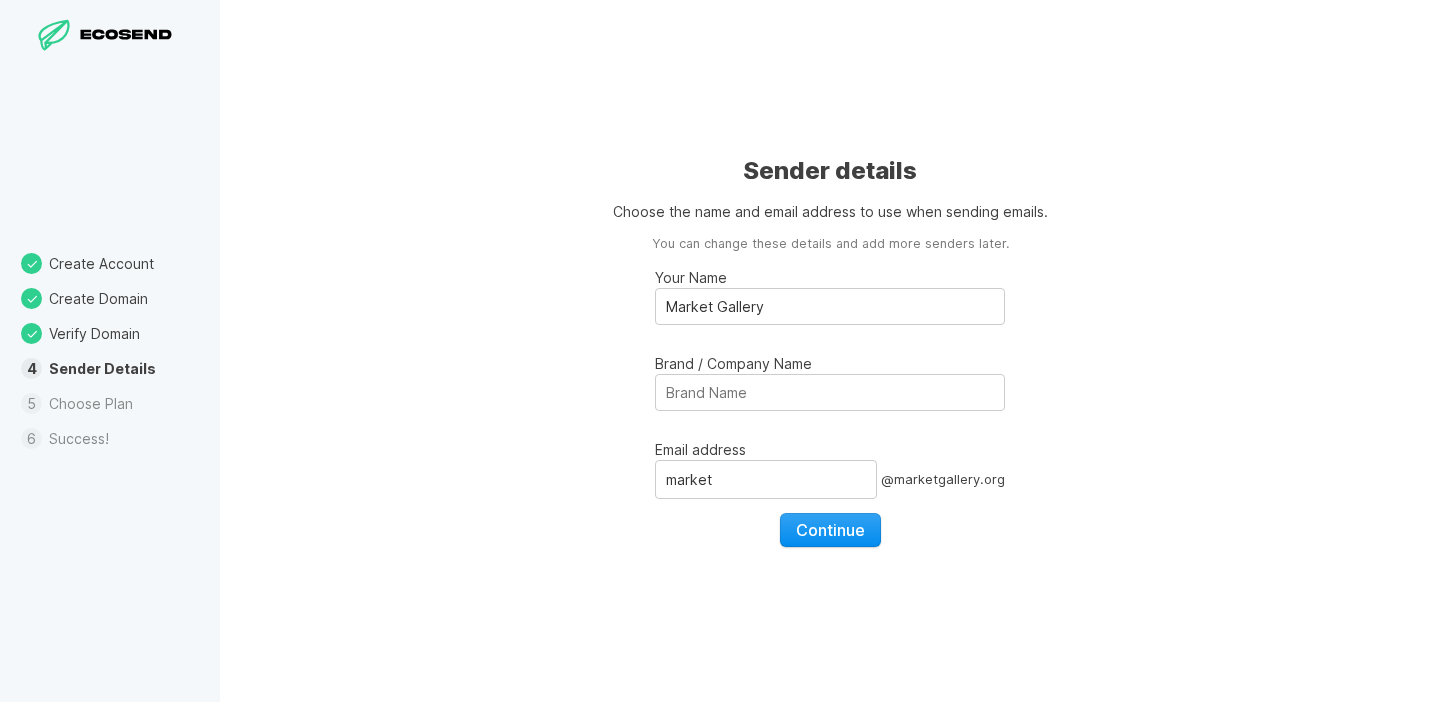 click on "Continue" at bounding box center (830, 530) 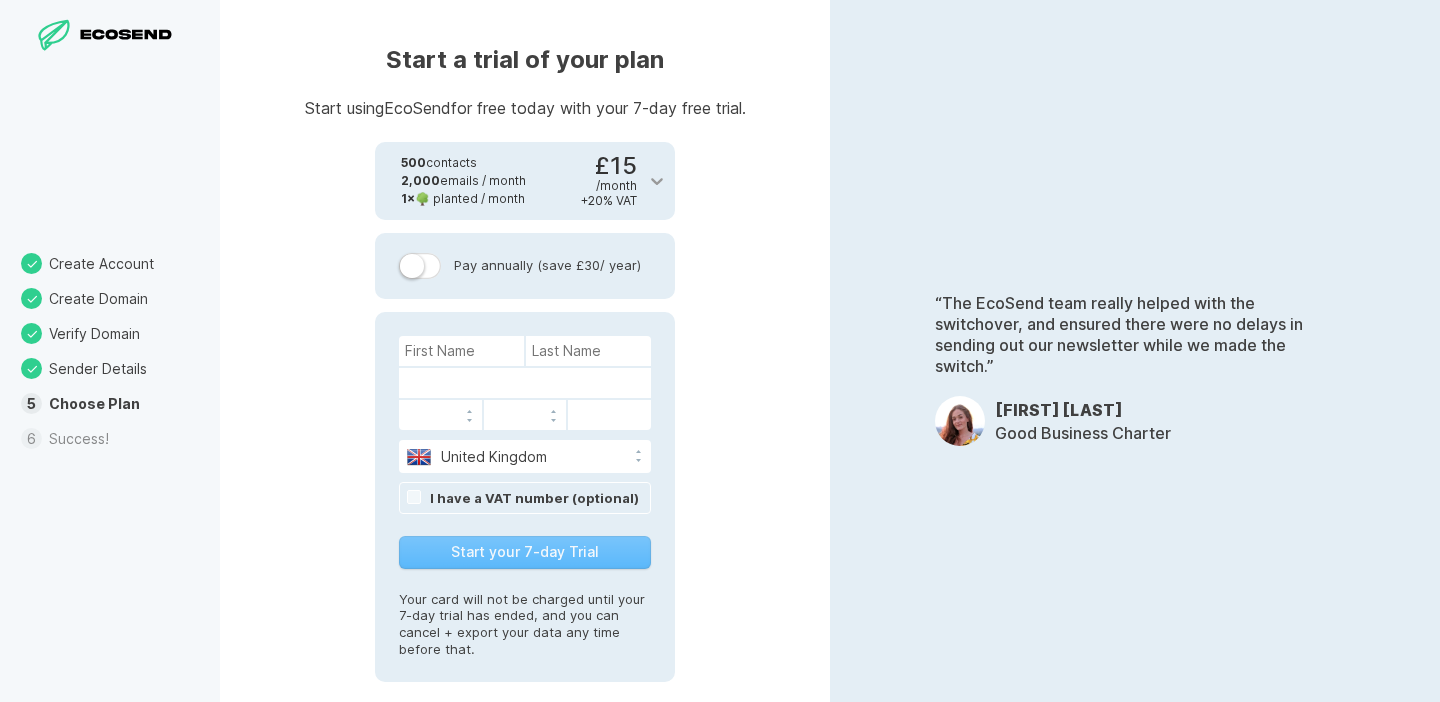 click at bounding box center (657, 181) 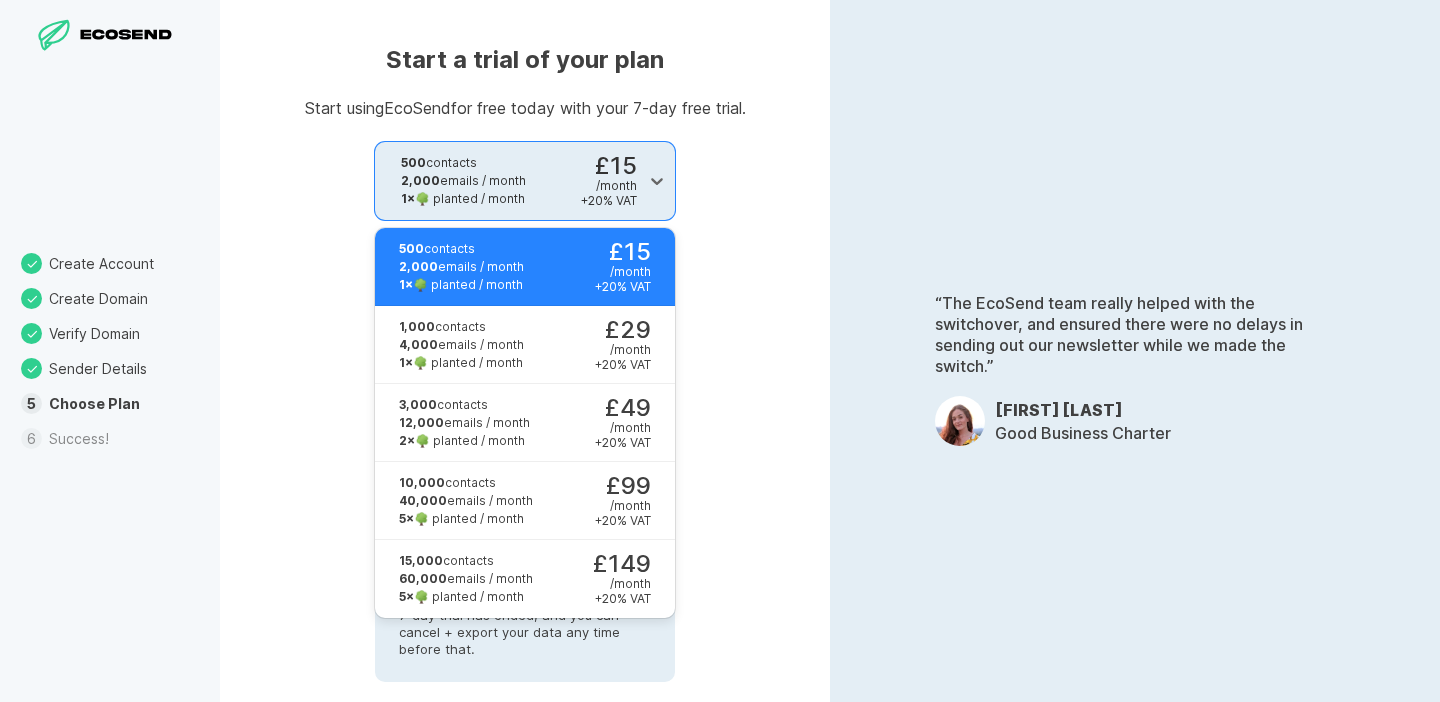 click on "Start a trial of your plan Start using  EcoSend  for free today with your 7-day free trial.  selected, 1 of 5. 5 results available. Use Up and Down to choose options, press Enter to select the currently focused option, press Escape to exit the menu, press Tab to select the option and exit the menu. 500  contacts 2,000  emails / month 1  ×  🌳 planted / month £15 /  month + 20 % VAT Pay annually (save   £30  / year)
Afghanistan Aland Islands Albania Algeria American Samoa Andorra Angola Anguilla Antarctica Antigua and Barbuda Argentina Armenia Aruba Australia Austria Azerbaijan Bahamas Bahrain Bangladesh Barbados Belarus Belgium Belize Benin Bermuda Bhutan Bolivia Bonaire, Saint Eustatius and Saba Bosnia and Herzegovina Botswana Bouvet Island Brazil British Indian Ocean Territory Brunei Darussalam Bulgaria Burkina Faso Burundi Cambodia Chad" at bounding box center (525, 351) 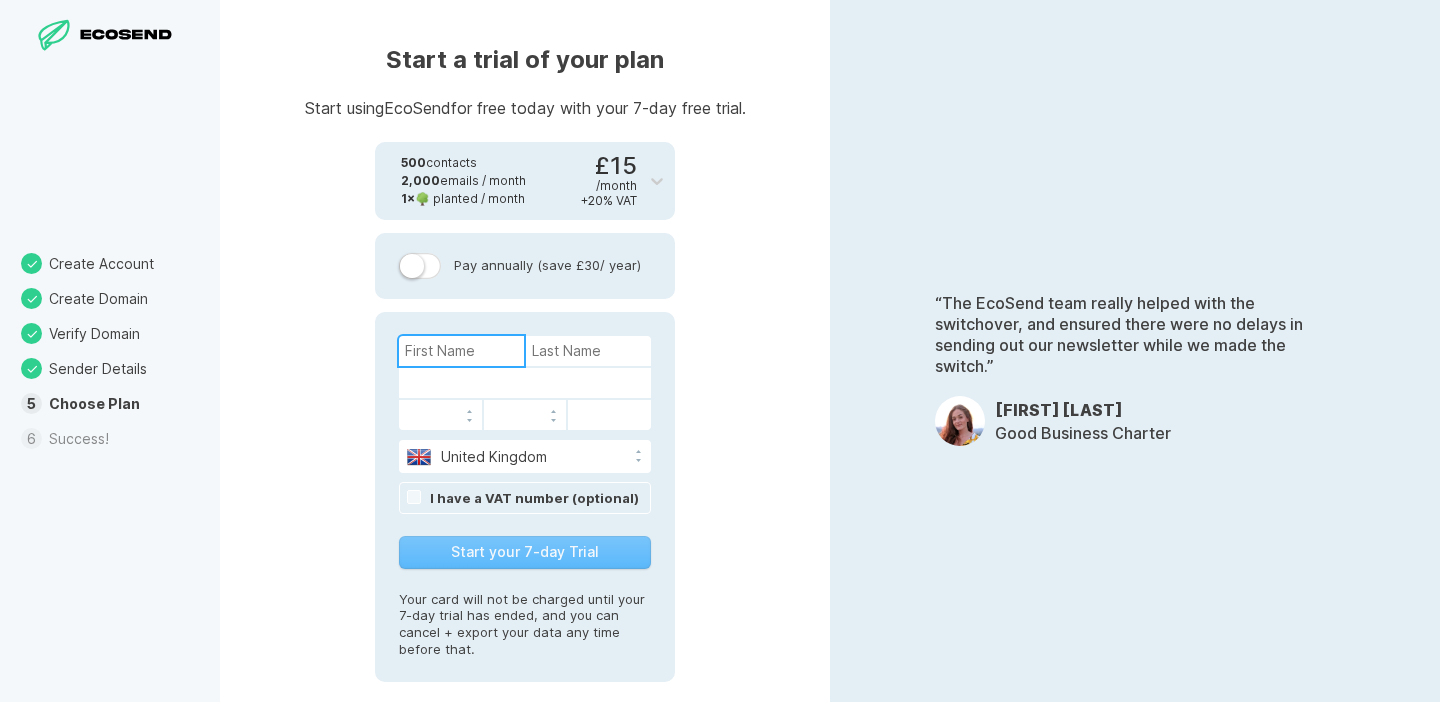 click at bounding box center (461, 351) 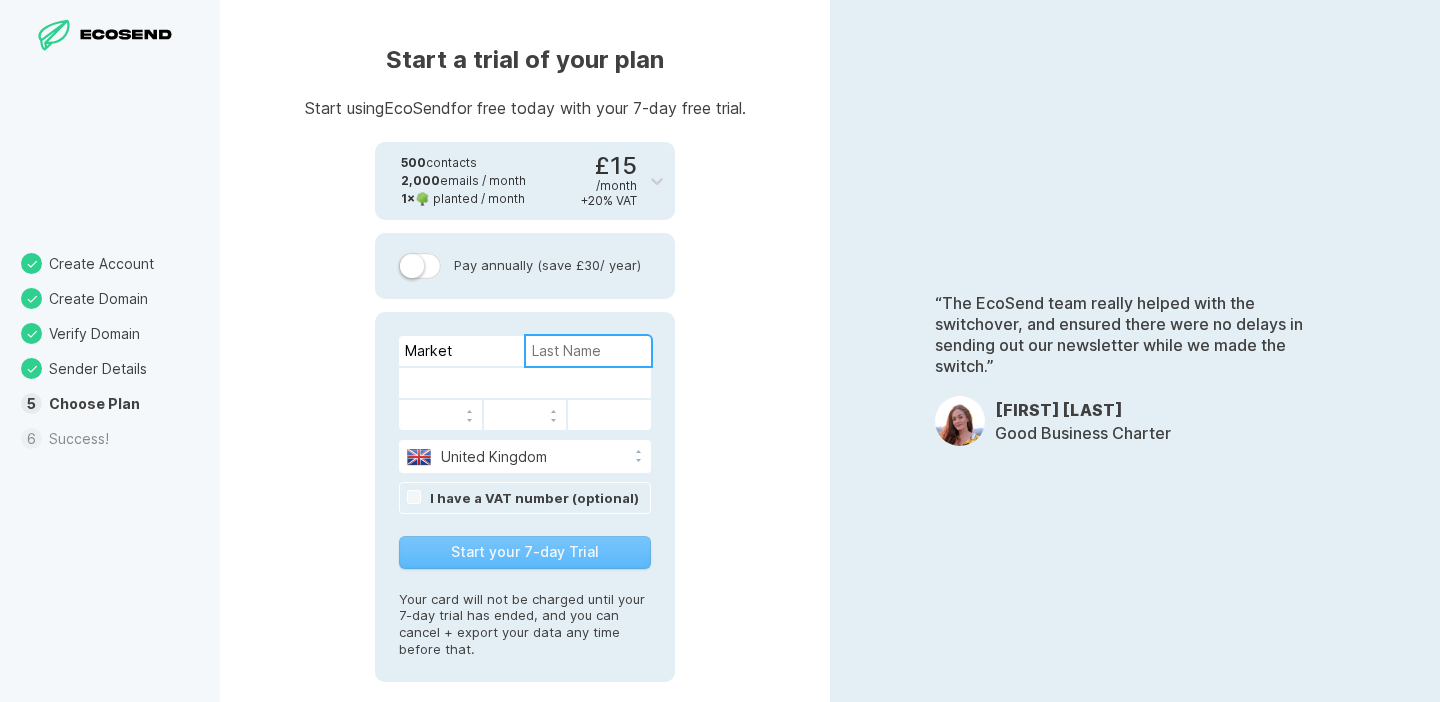 type on "Gallery" 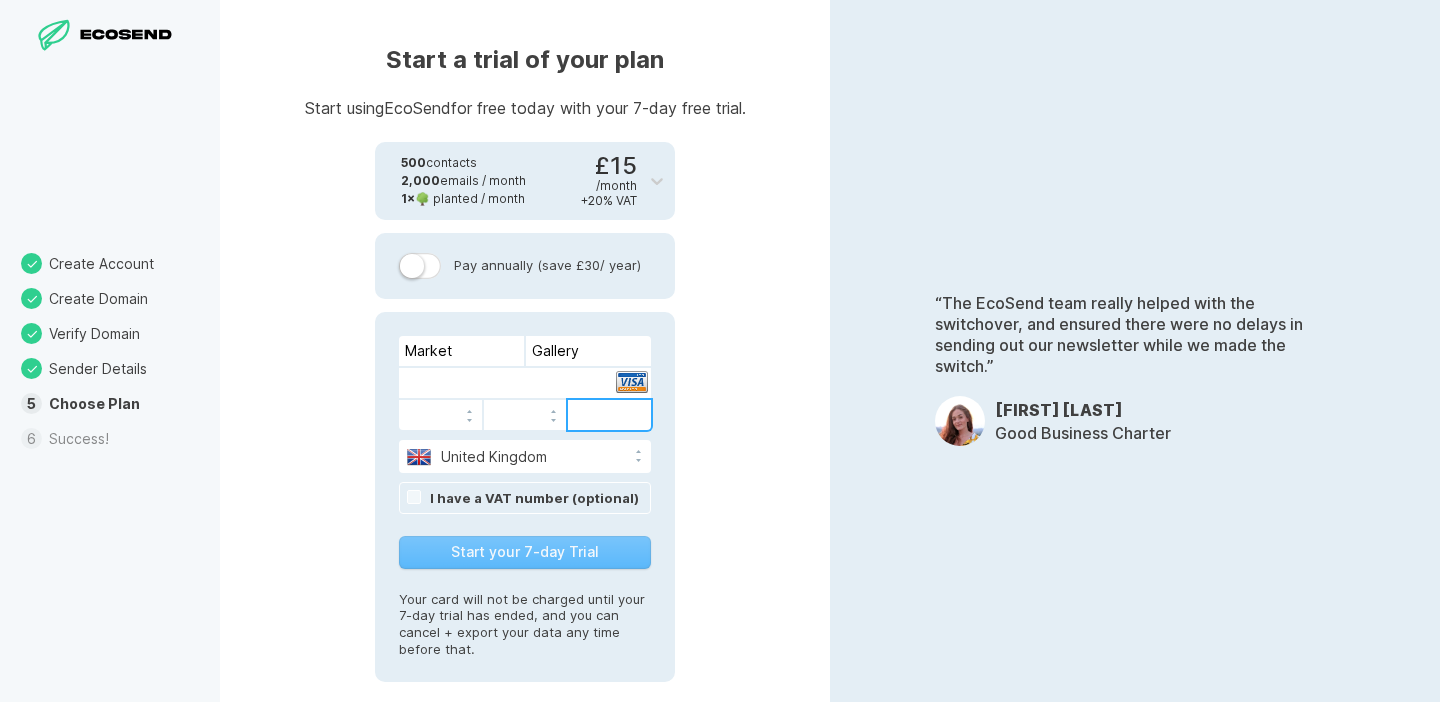 scroll, scrollTop: 229, scrollLeft: 0, axis: vertical 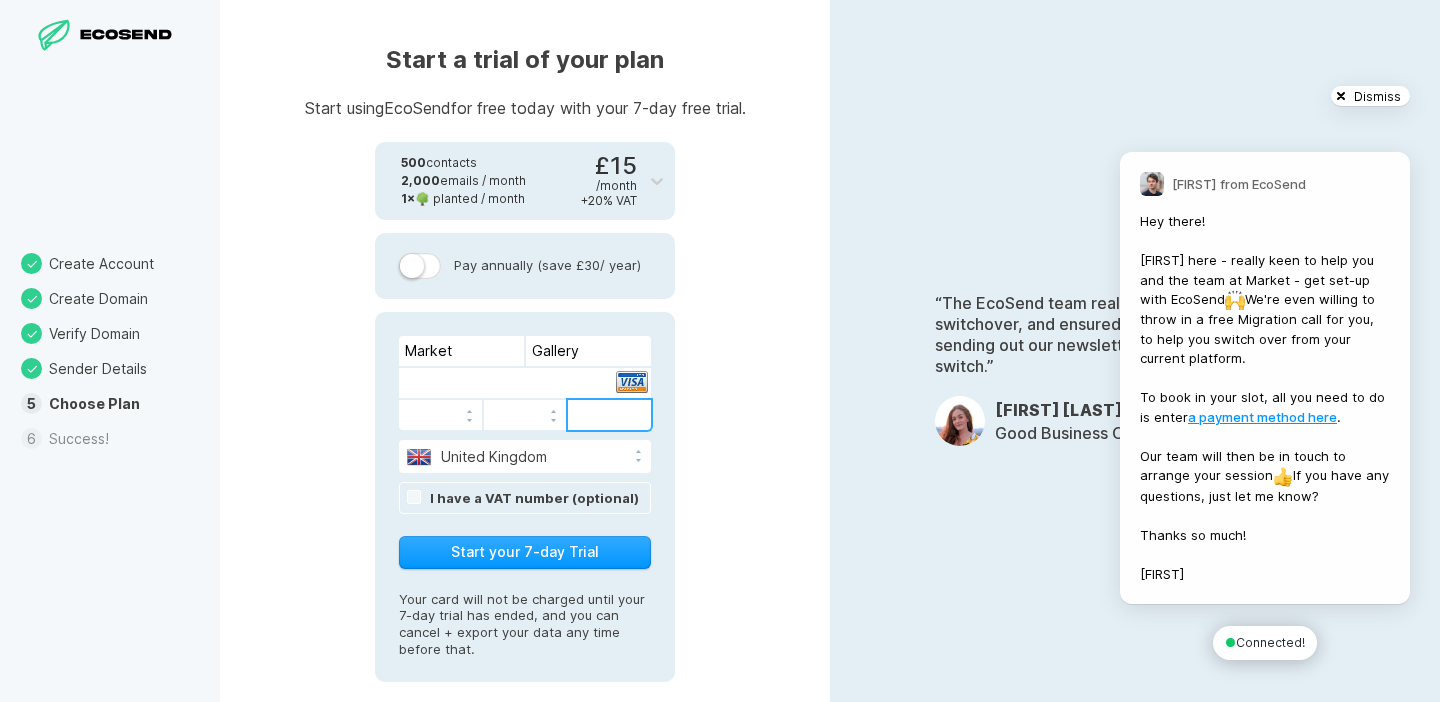 click at bounding box center [1370, 96] 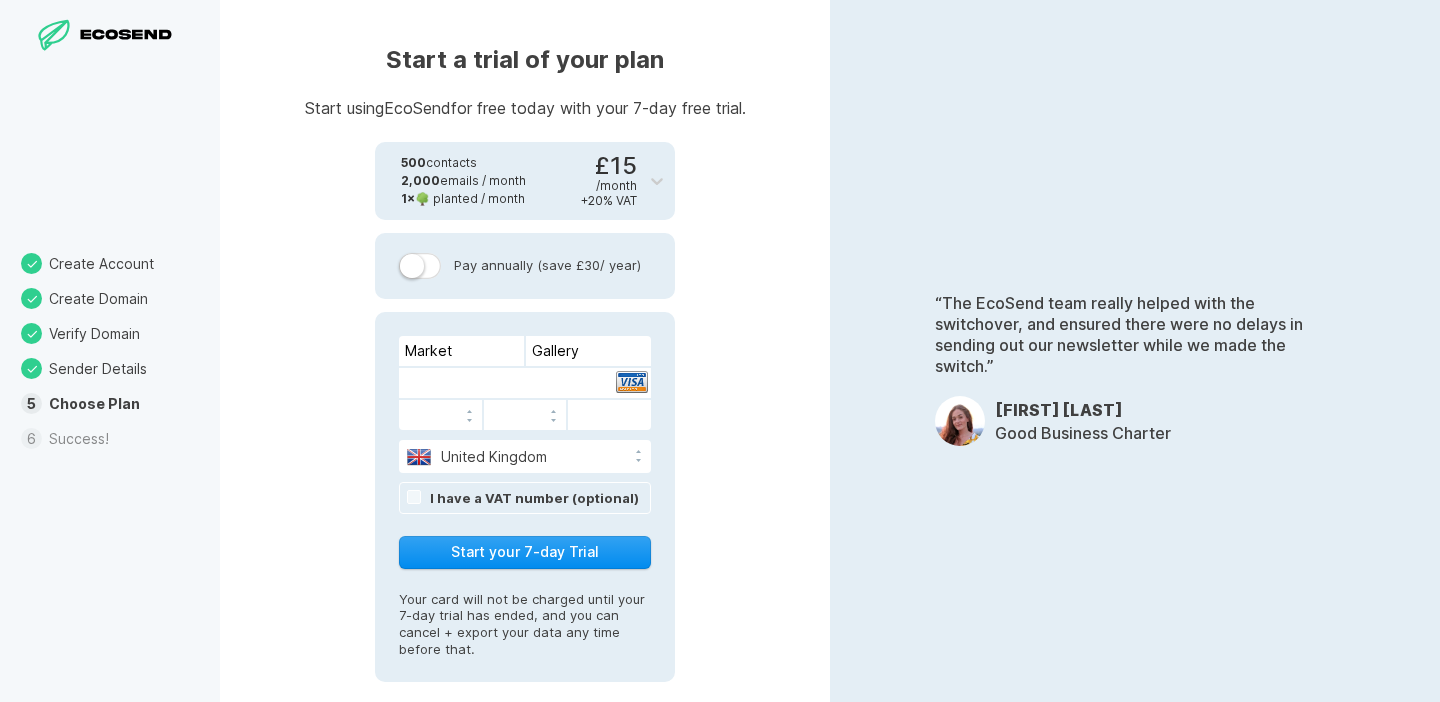 click on "Start your 7-day Trial" at bounding box center [525, 552] 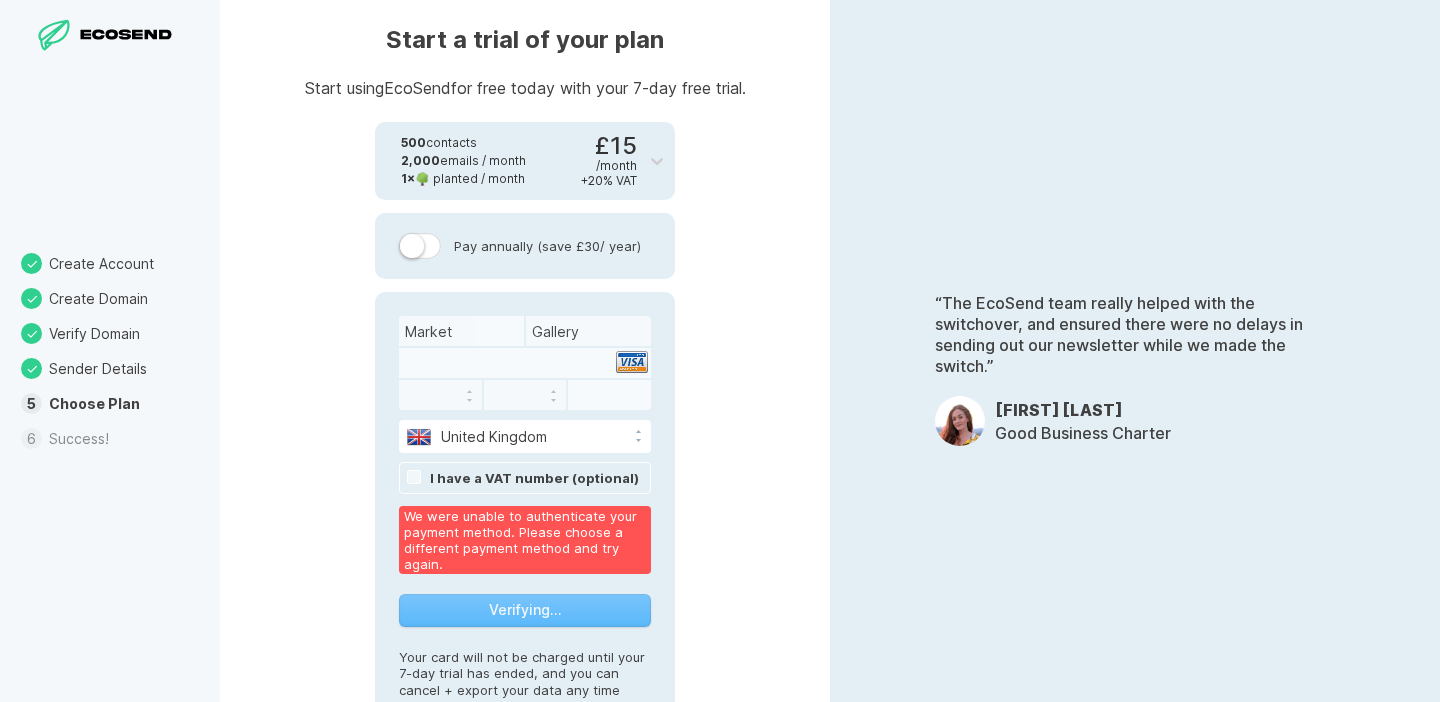 click at bounding box center (525, 363) 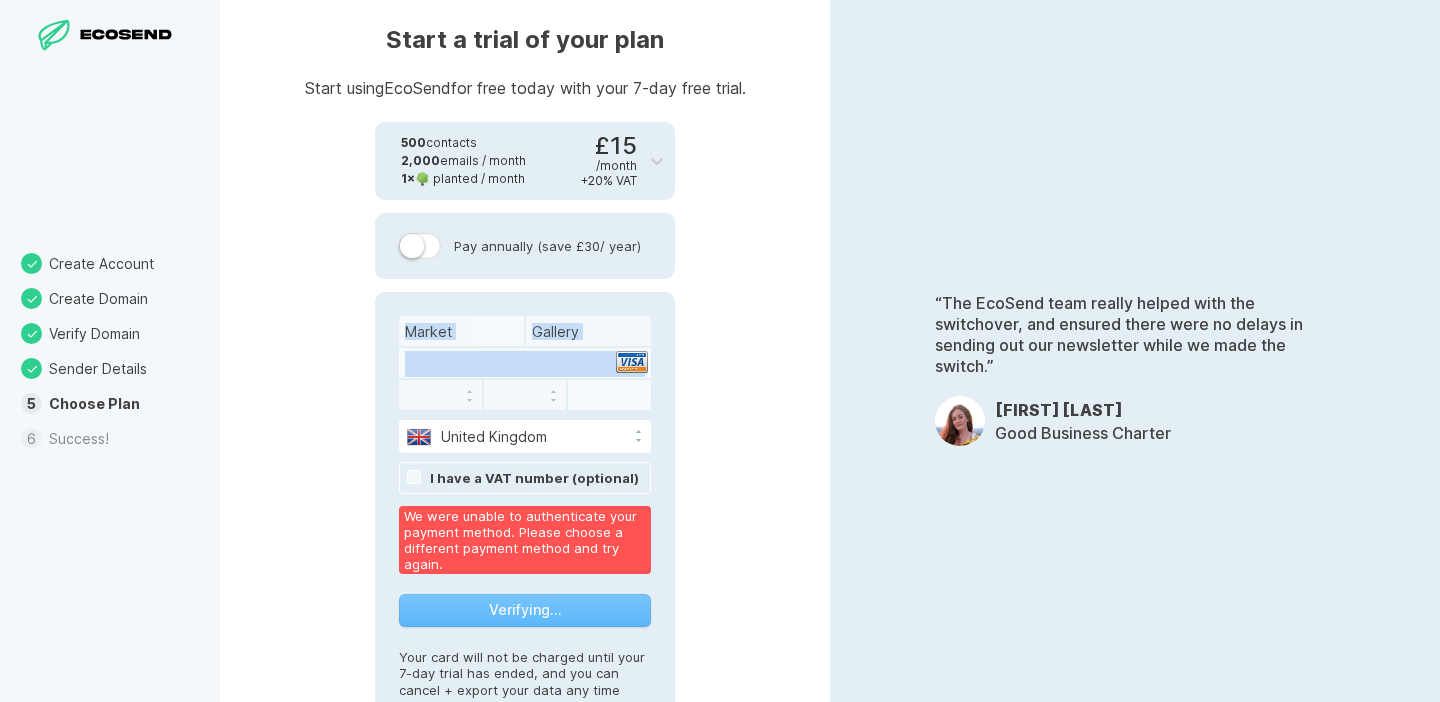 click at bounding box center (525, 363) 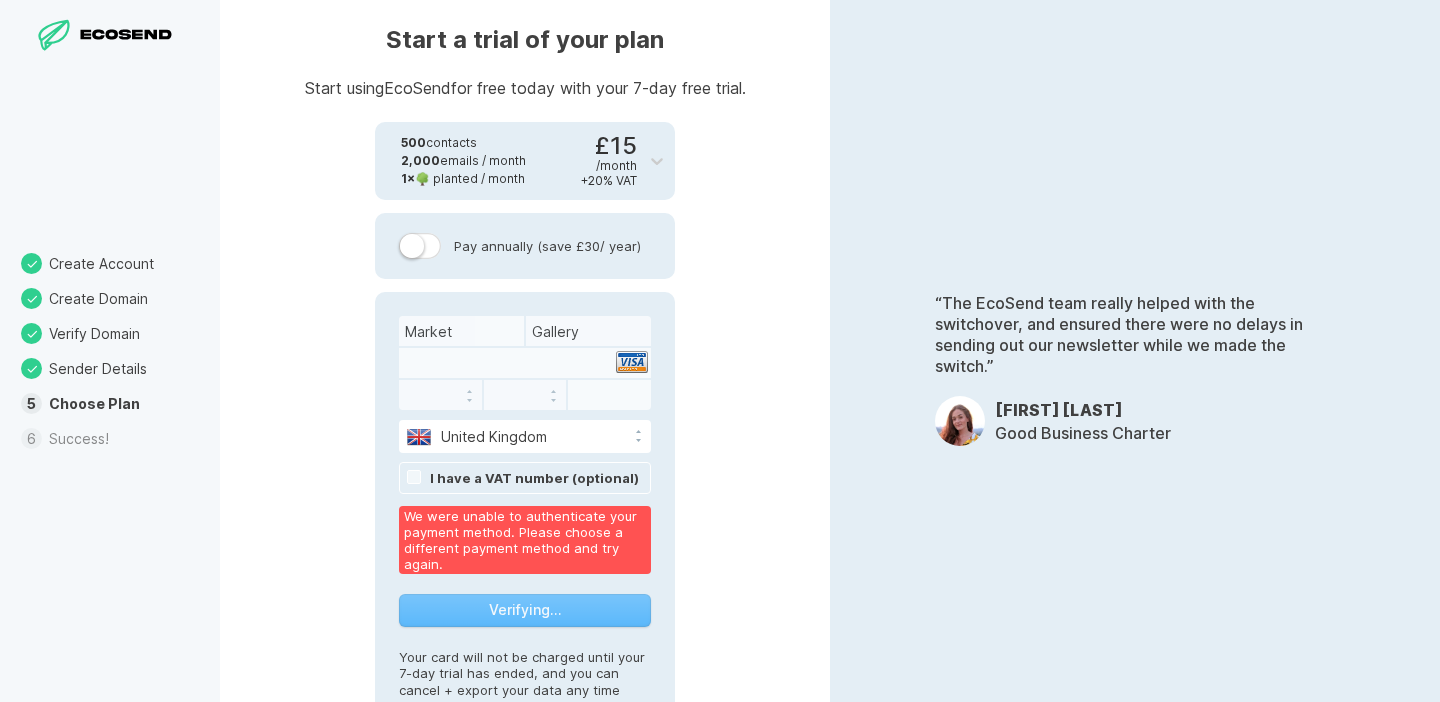 click at bounding box center [525, 363] 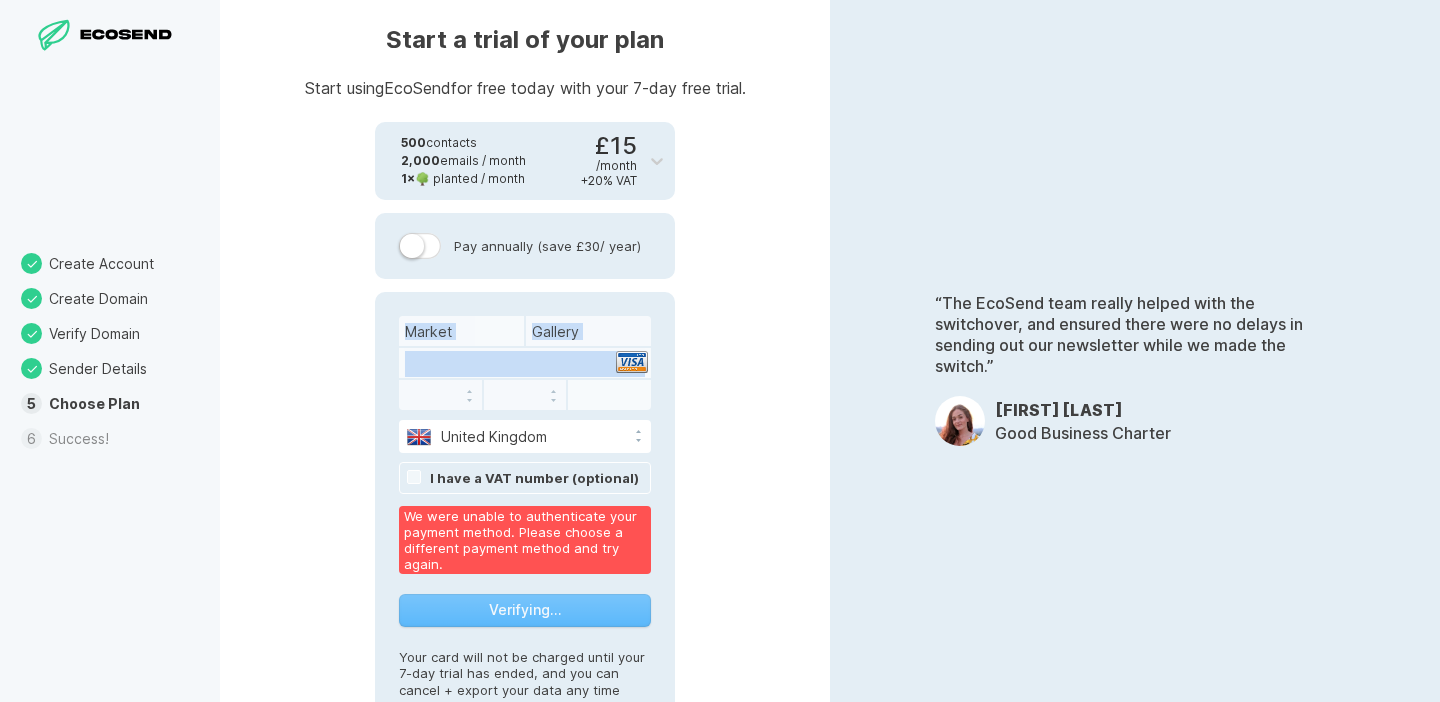 drag, startPoint x: 544, startPoint y: 363, endPoint x: 460, endPoint y: 362, distance: 84.00595 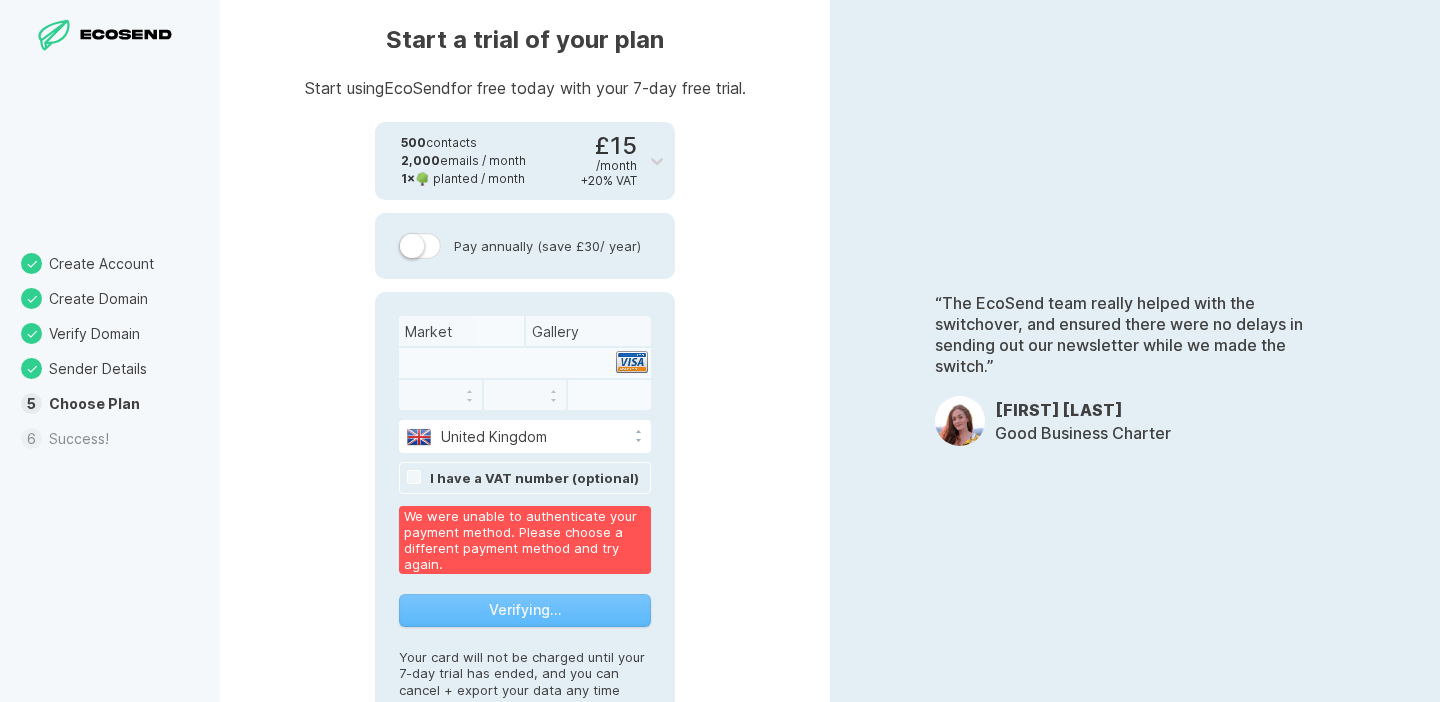 click at bounding box center (525, 363) 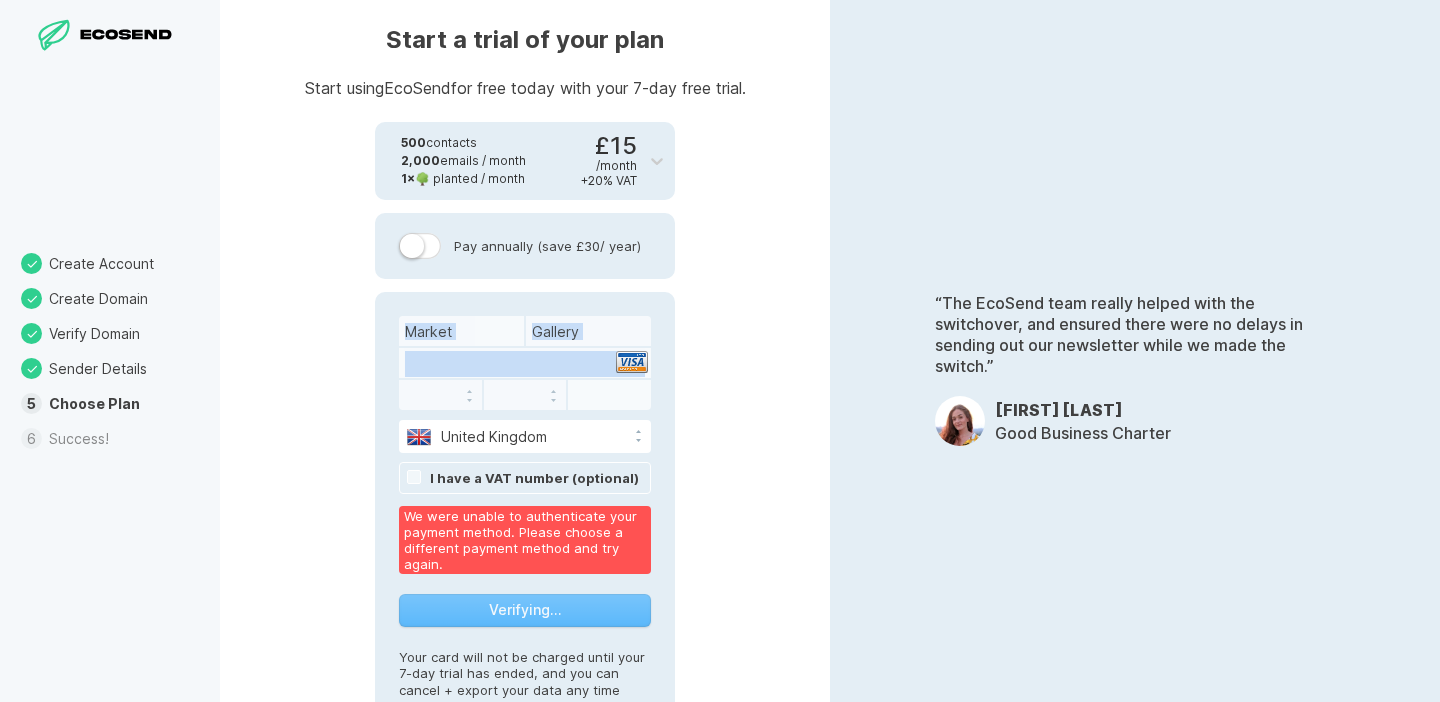 click at bounding box center (525, 363) 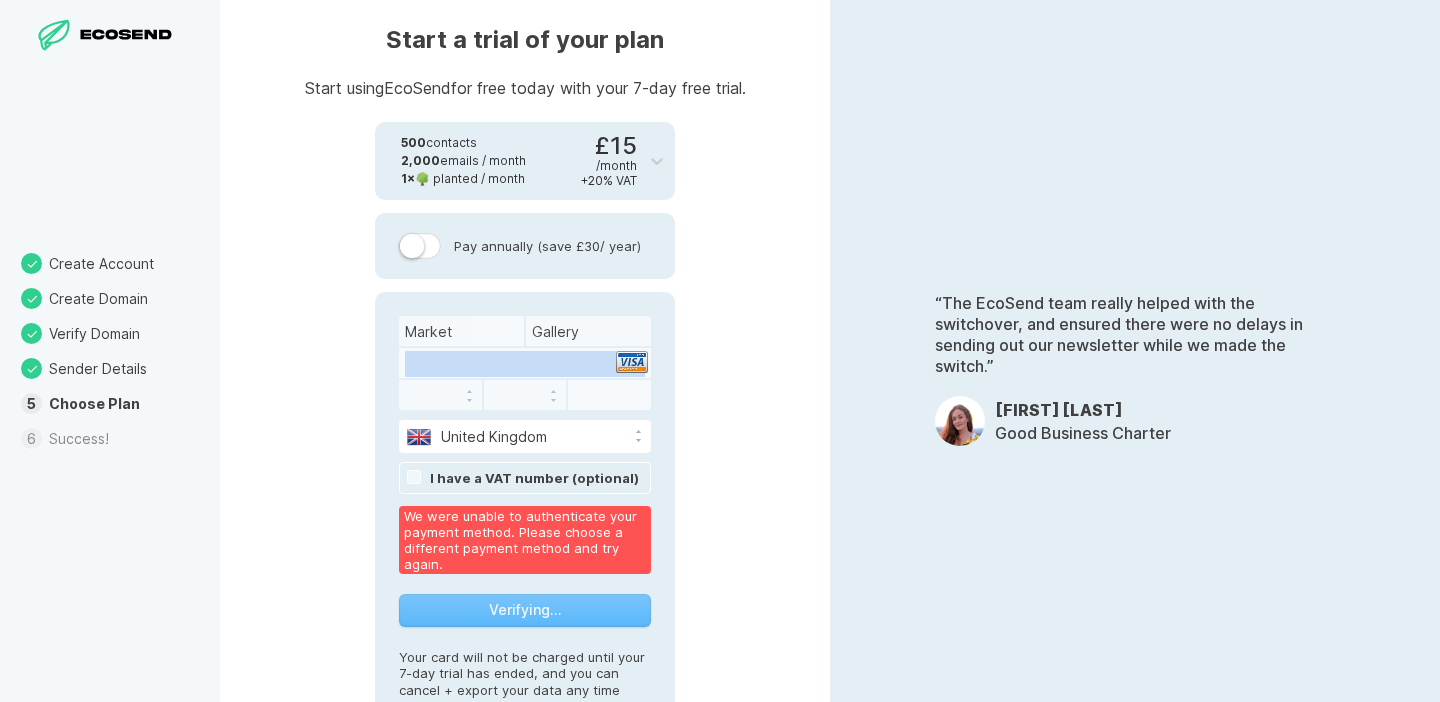 click at bounding box center [525, 363] 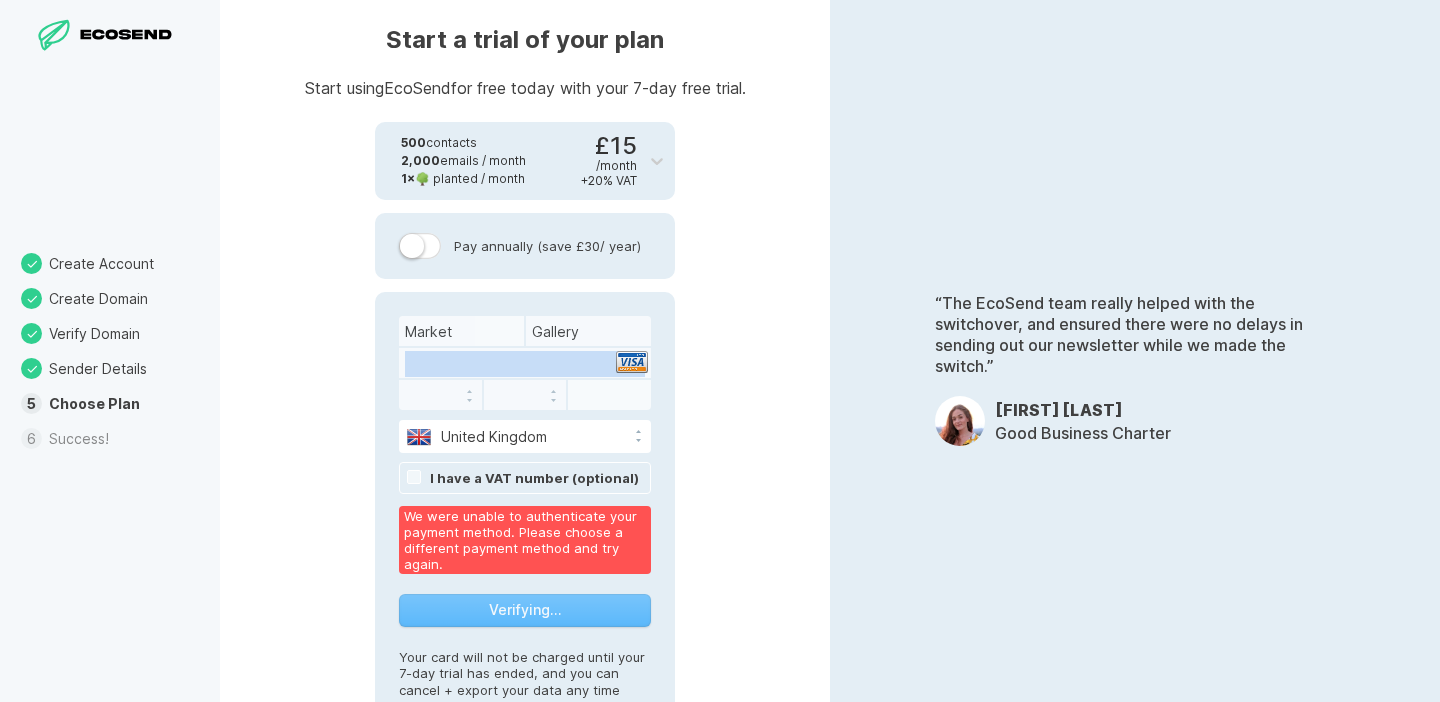 scroll, scrollTop: 38, scrollLeft: 0, axis: vertical 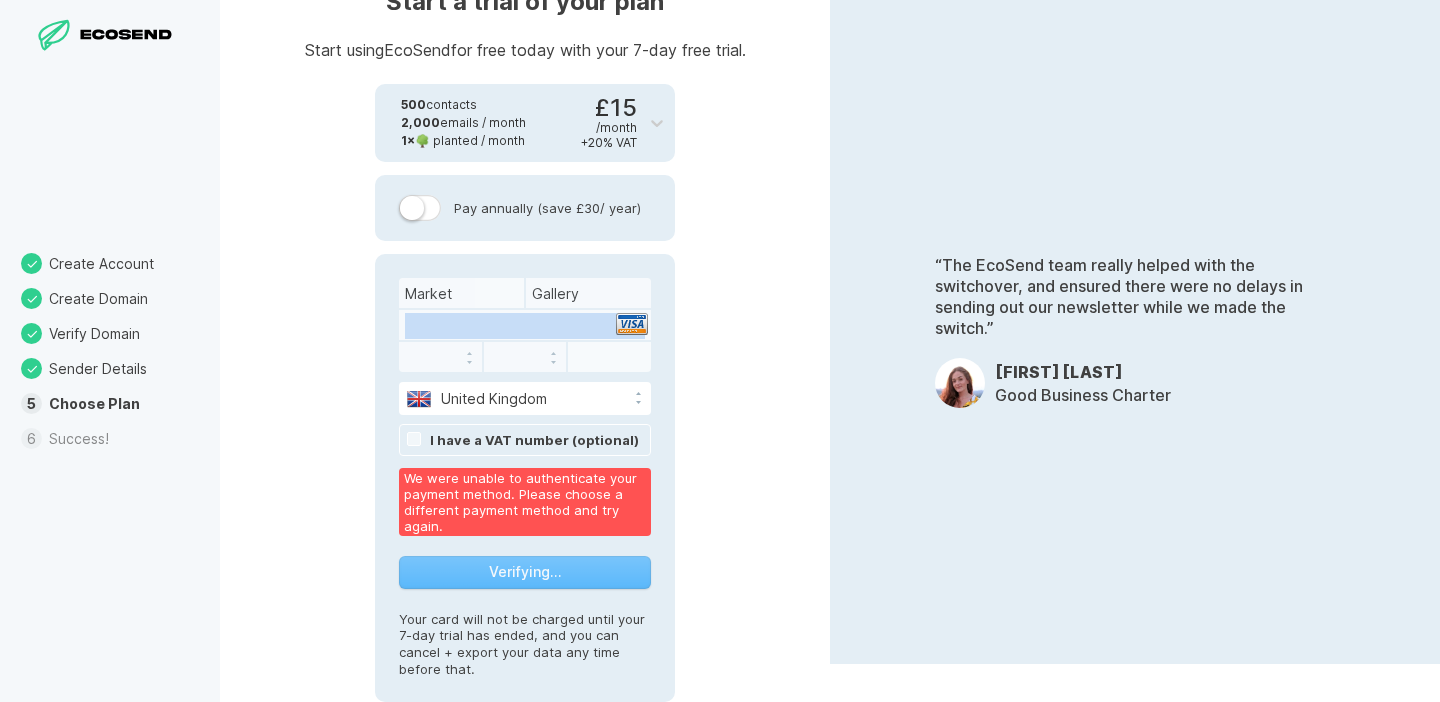 click on "Pay annually (save   £30  / year)" at bounding box center (525, 208) 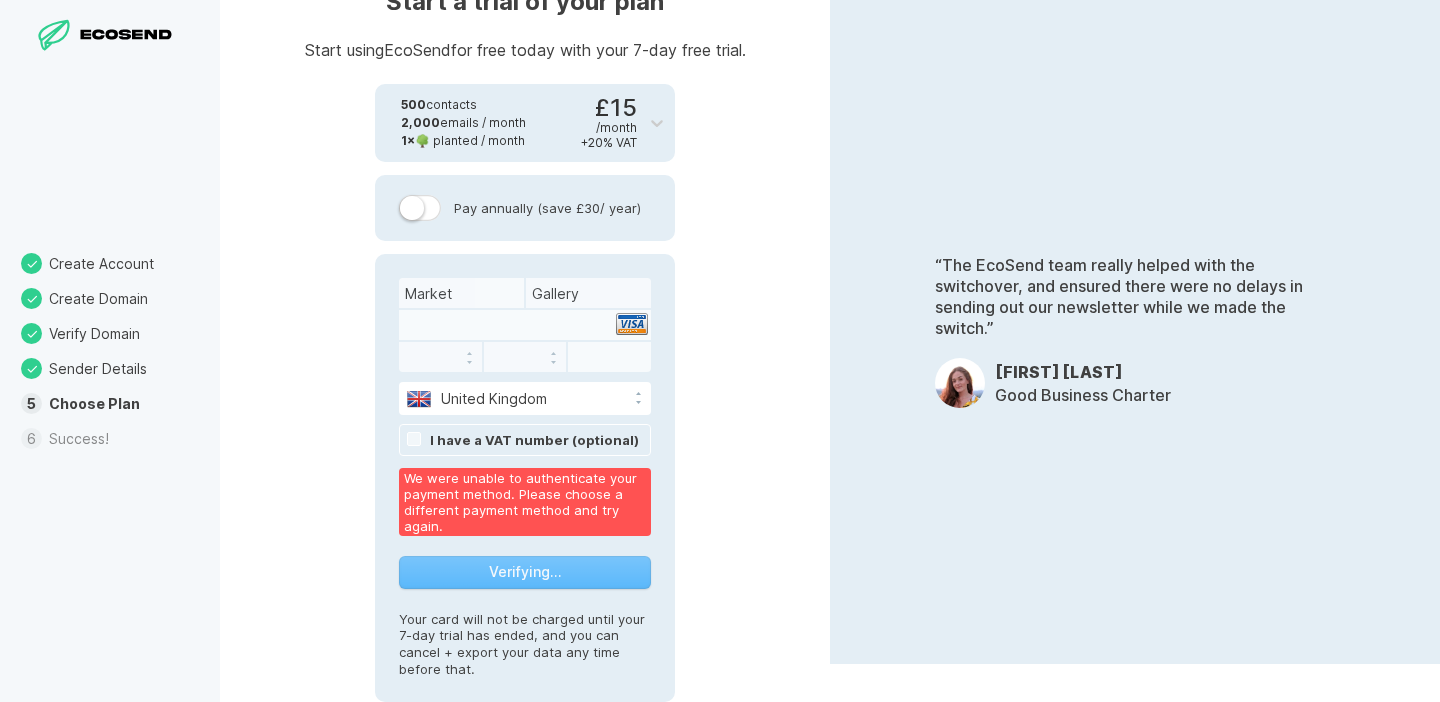 click at bounding box center (440, 357) 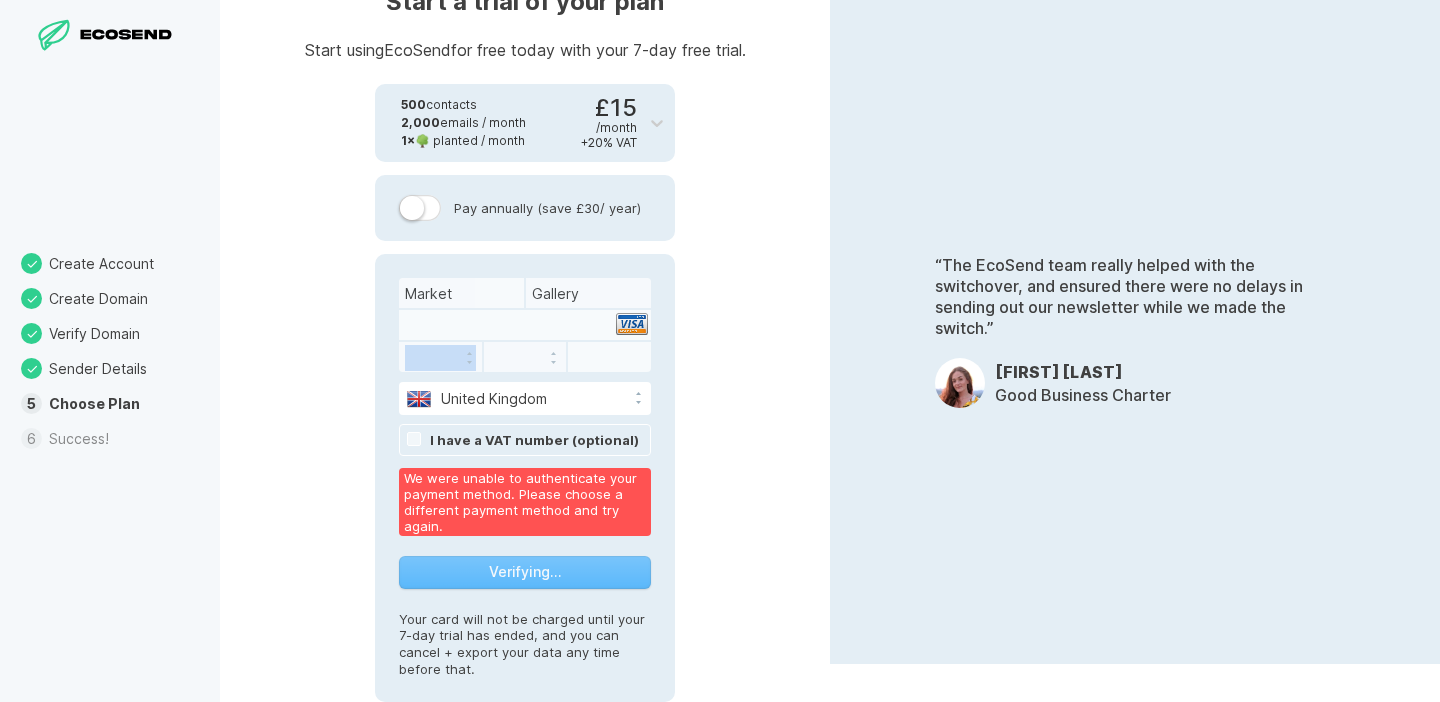 click at bounding box center (440, 357) 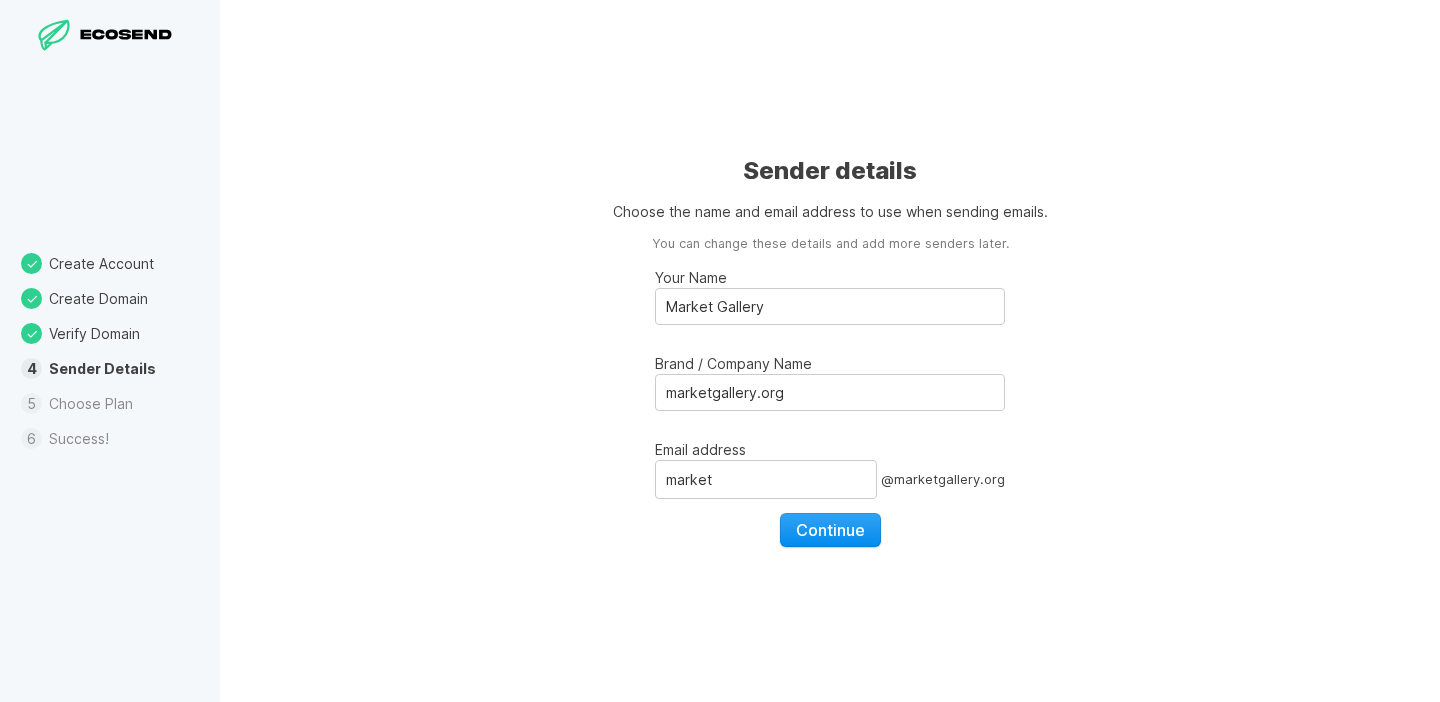 click on "Continue" at bounding box center [830, 530] 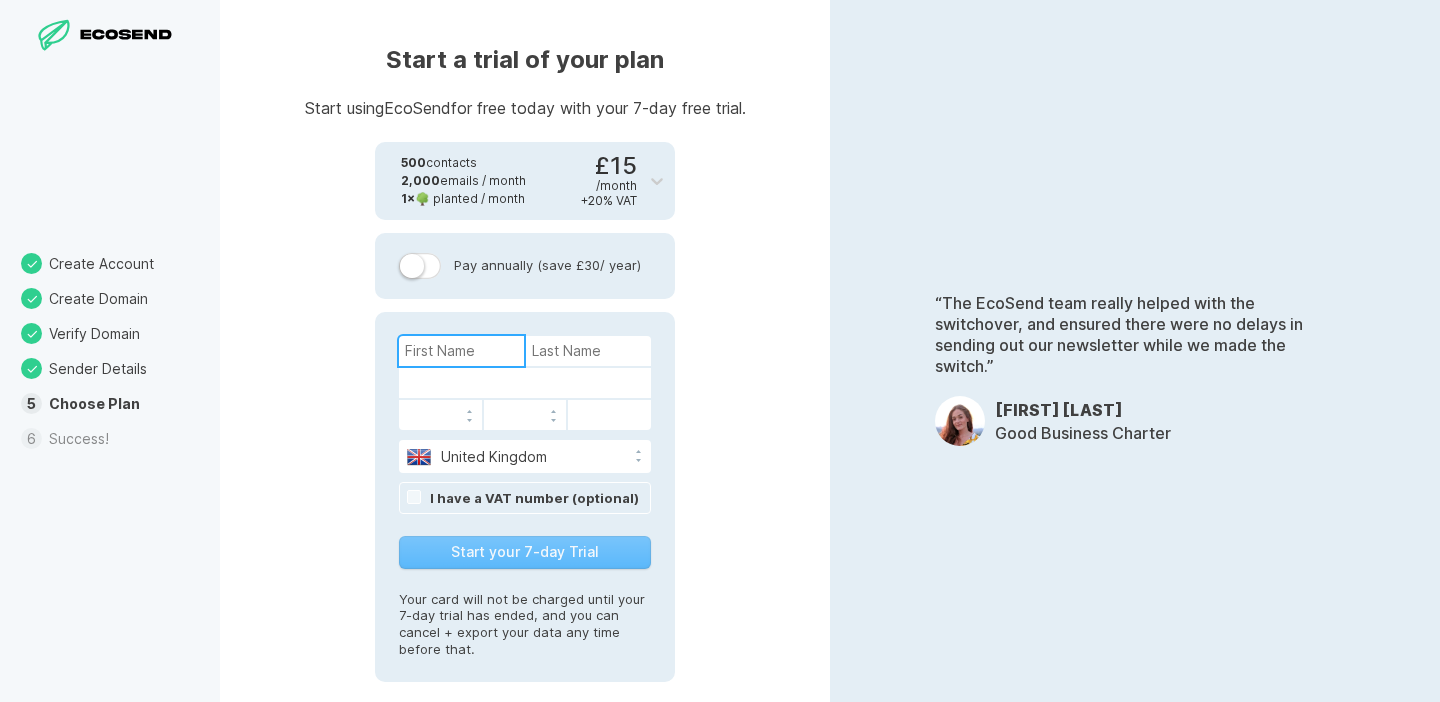 click at bounding box center (461, 351) 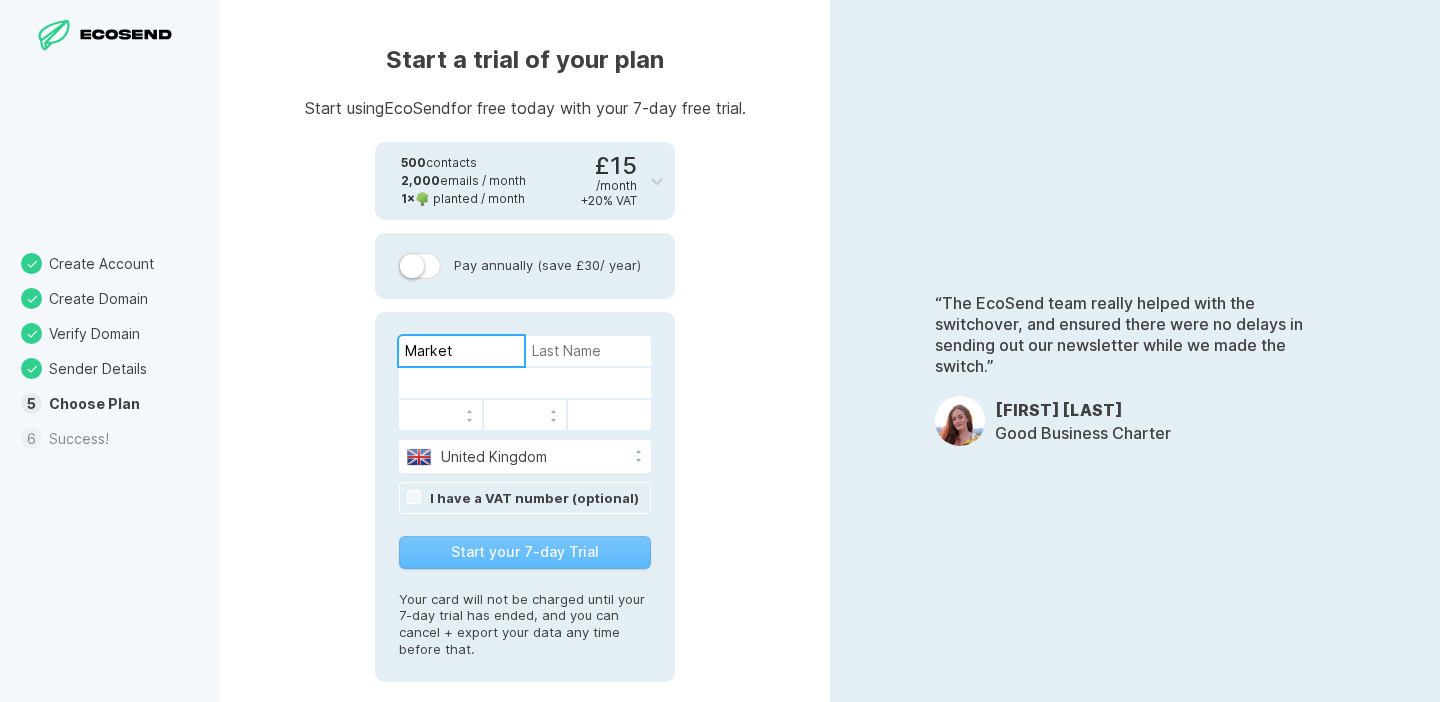 type on "Market" 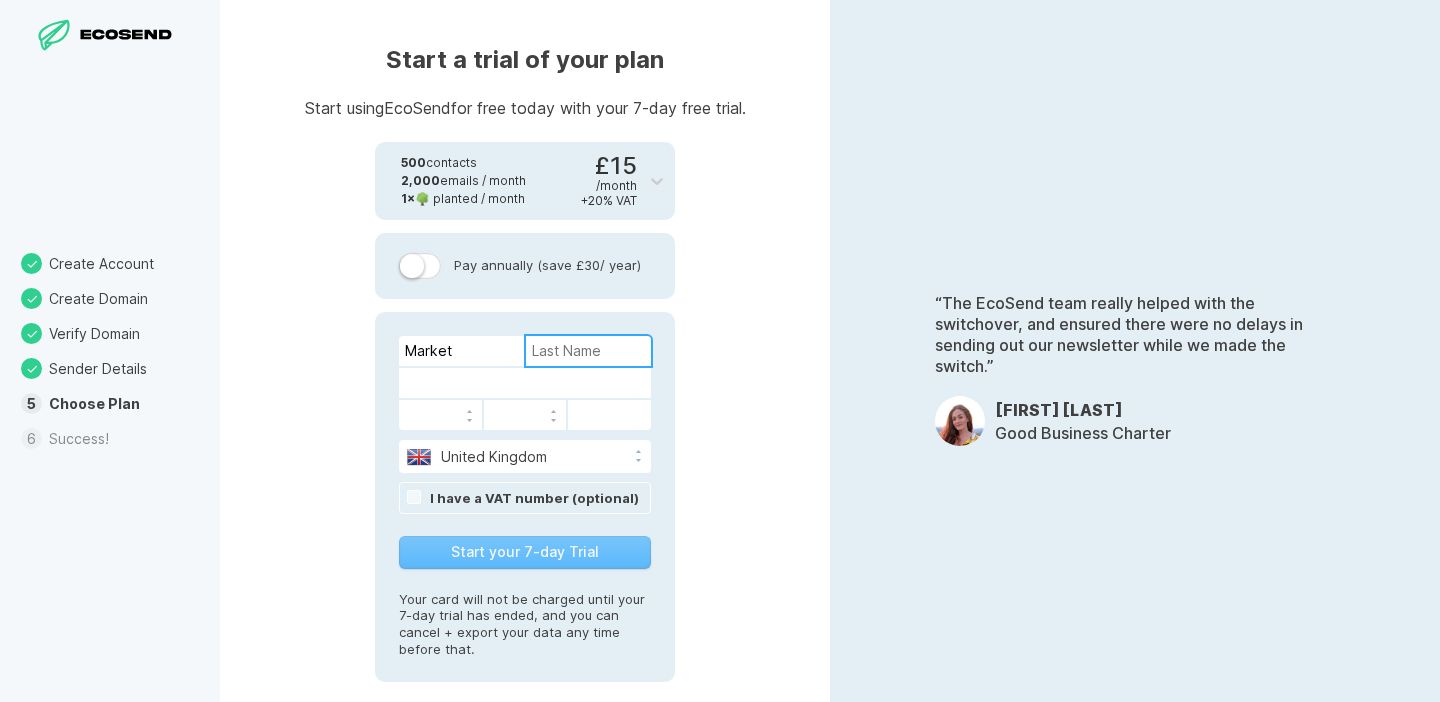click at bounding box center [588, 351] 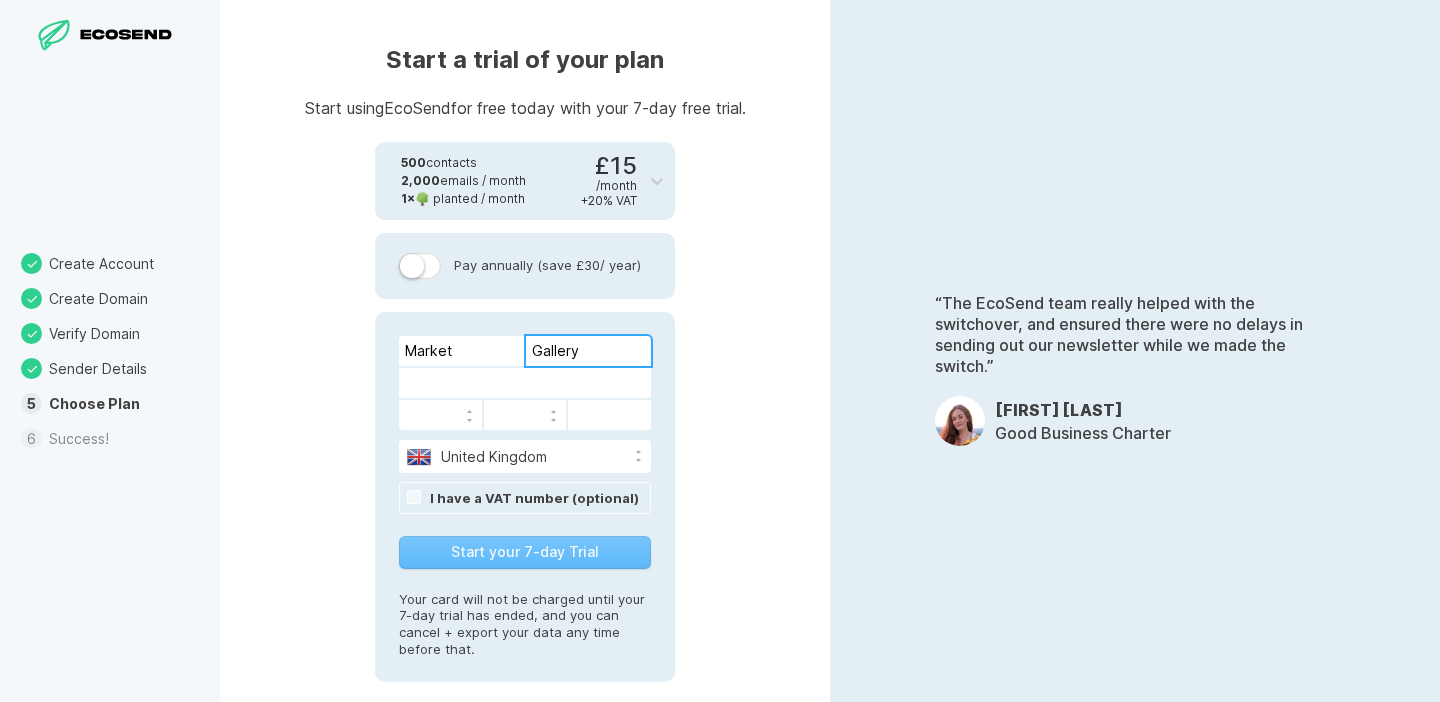 type on "Gallery" 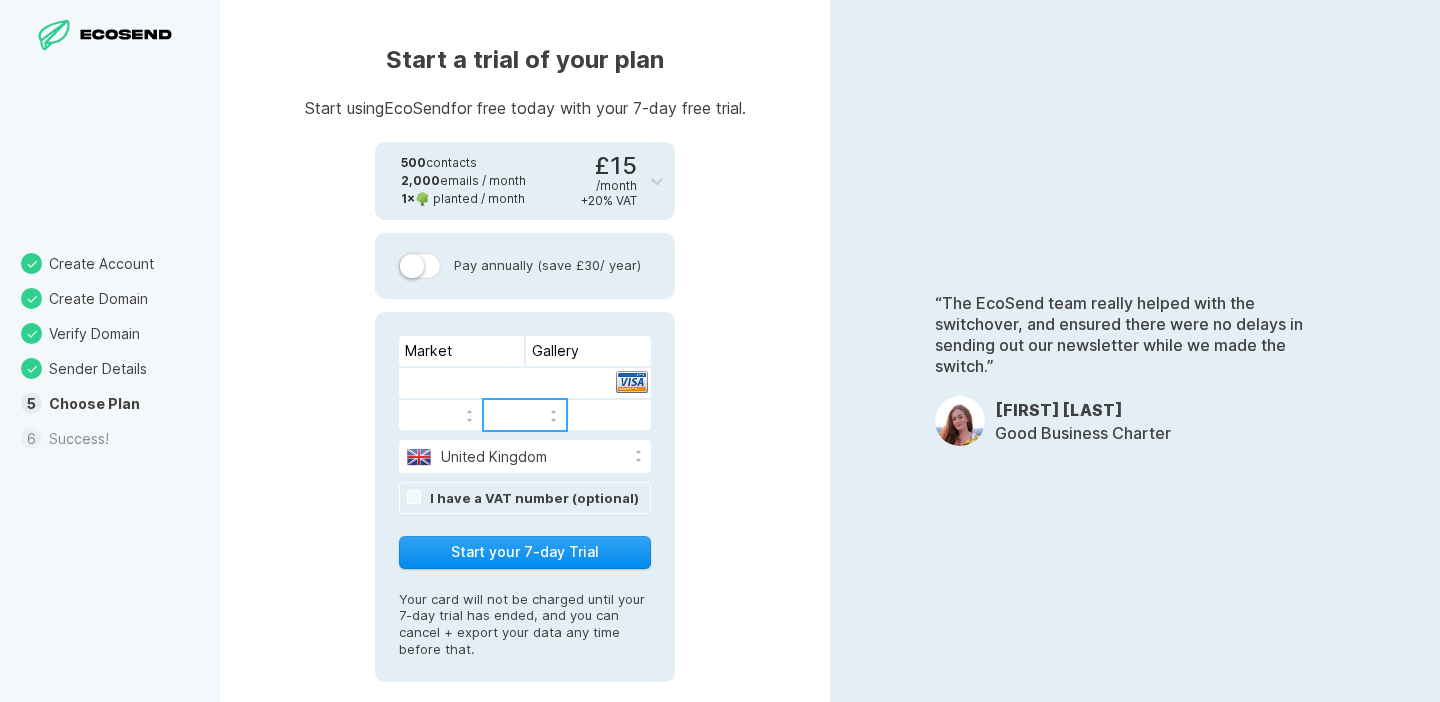 click on "Start your 7-day Trial" at bounding box center (525, 552) 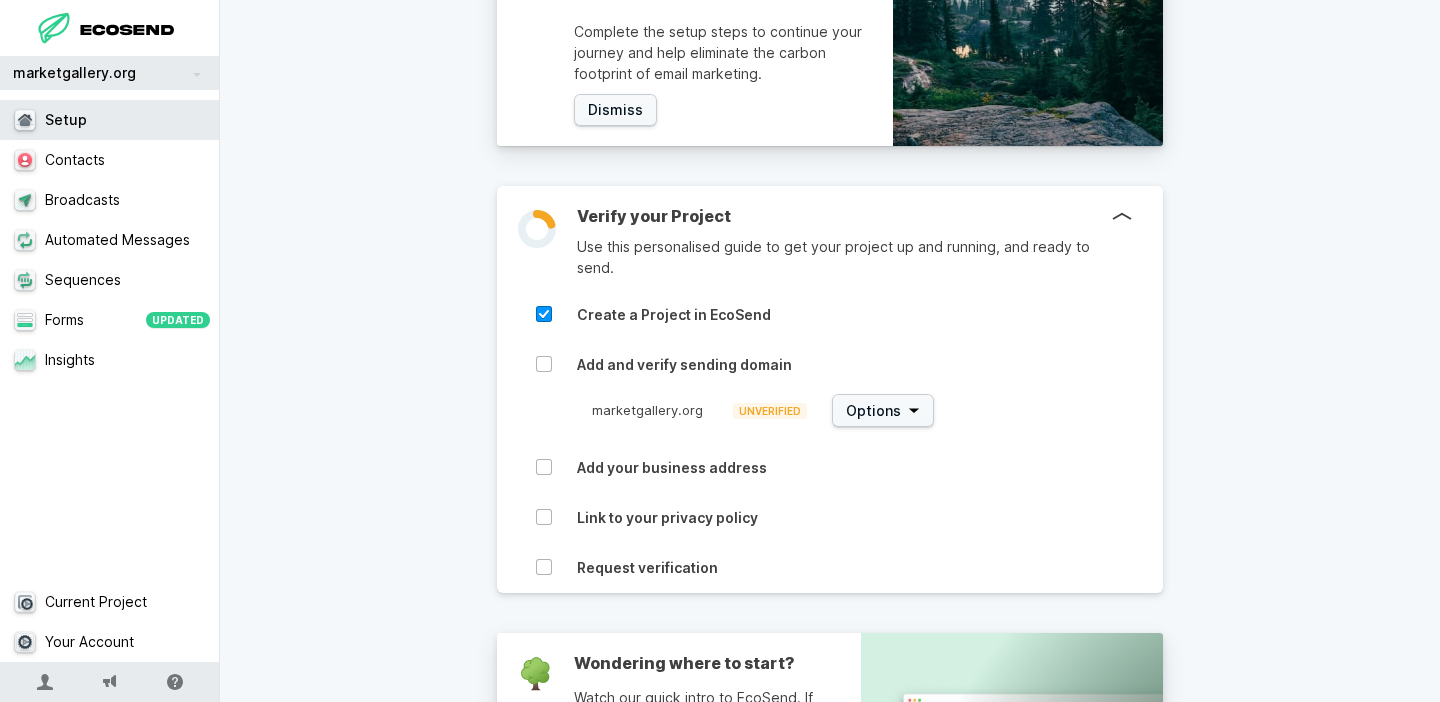 scroll, scrollTop: 0, scrollLeft: 0, axis: both 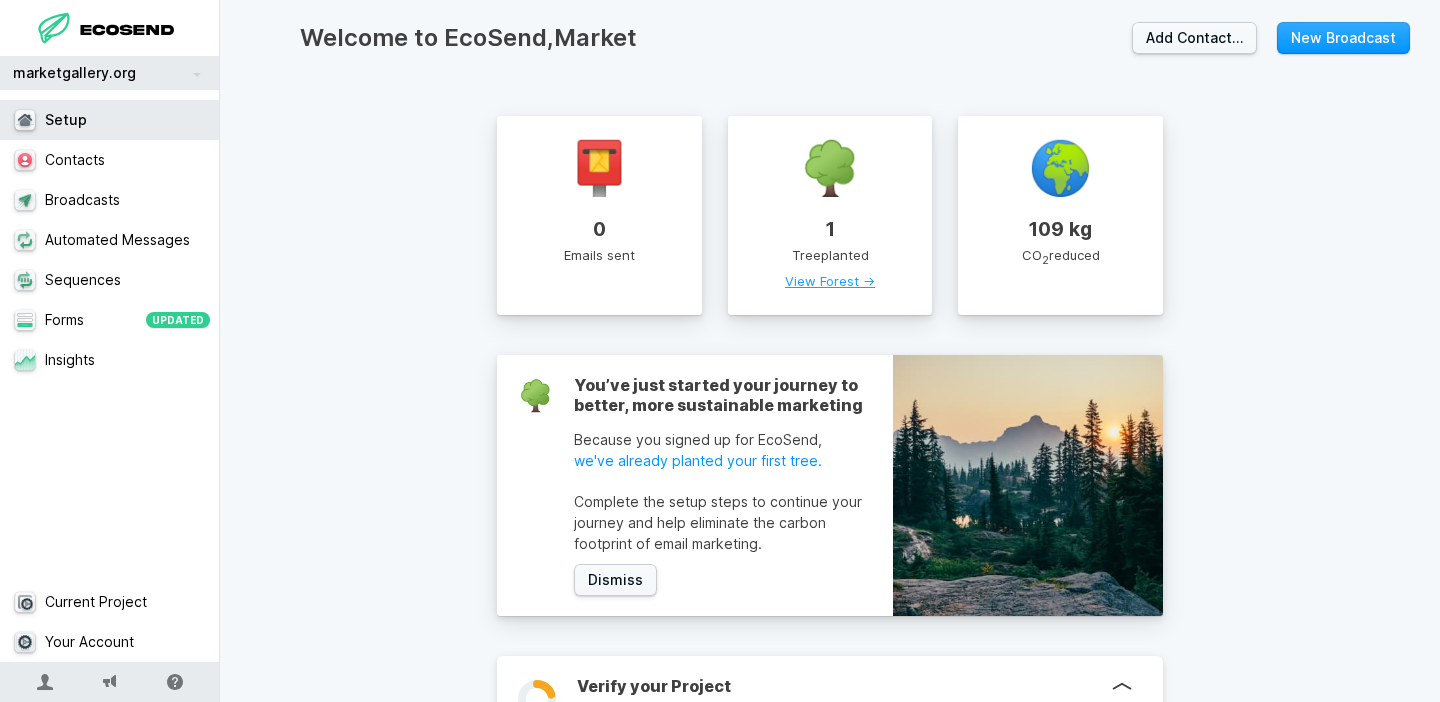 click on "View Forest →" at bounding box center [830, 281] 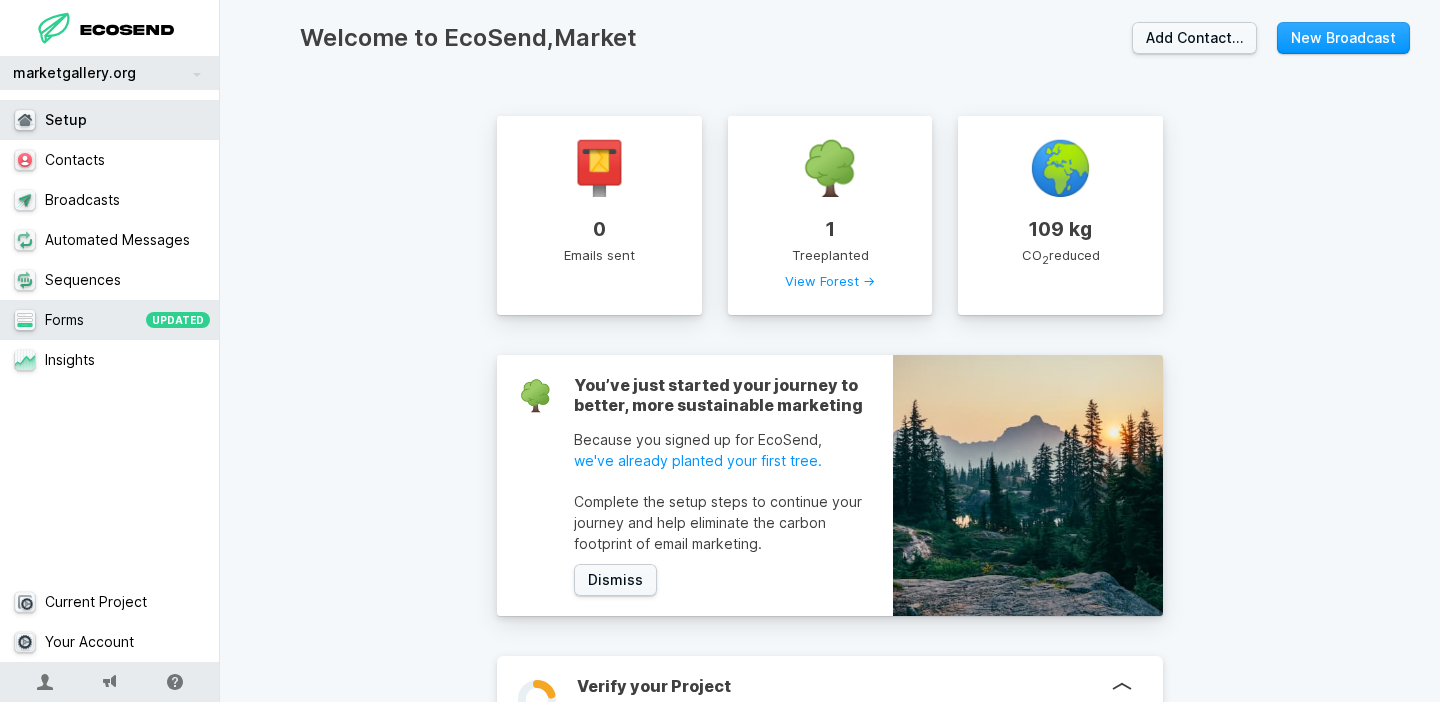 click on "Forms UPDATED" at bounding box center [110, 320] 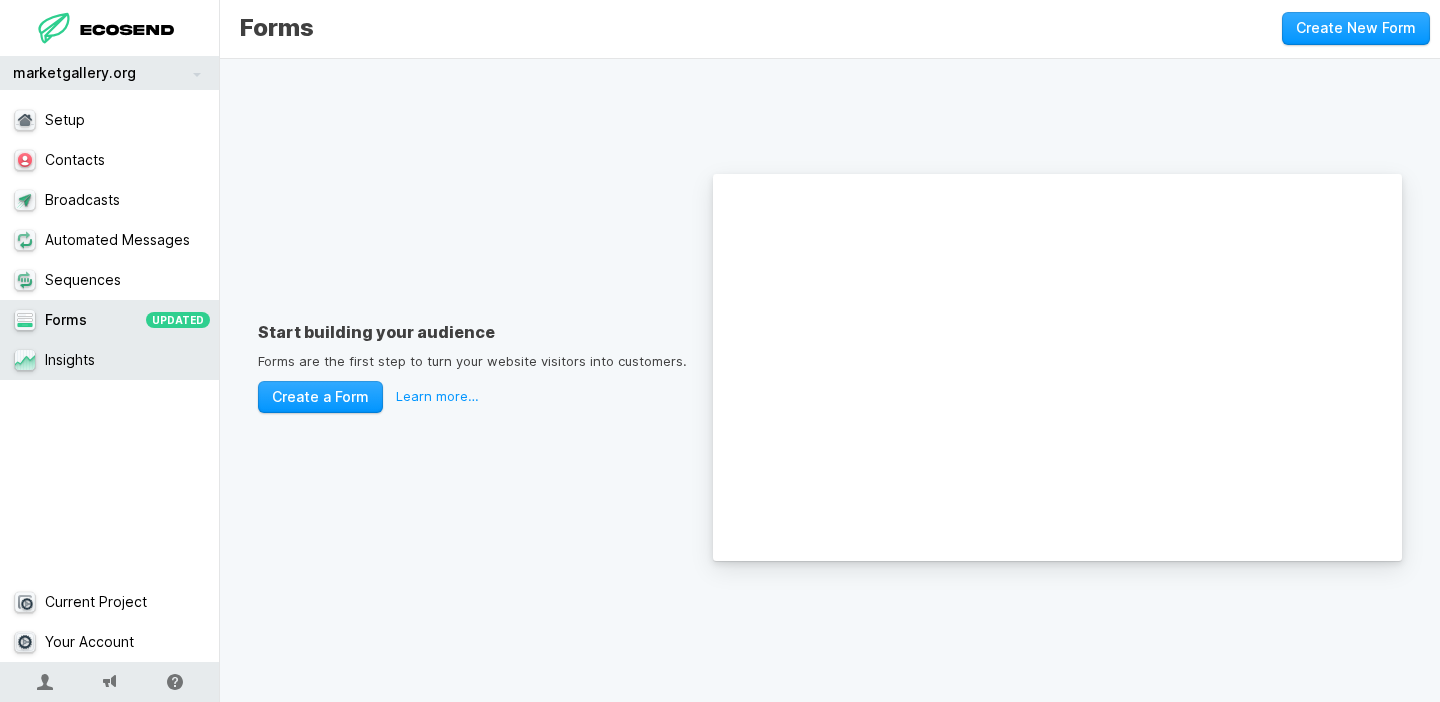 click on "Insights" at bounding box center [110, 360] 